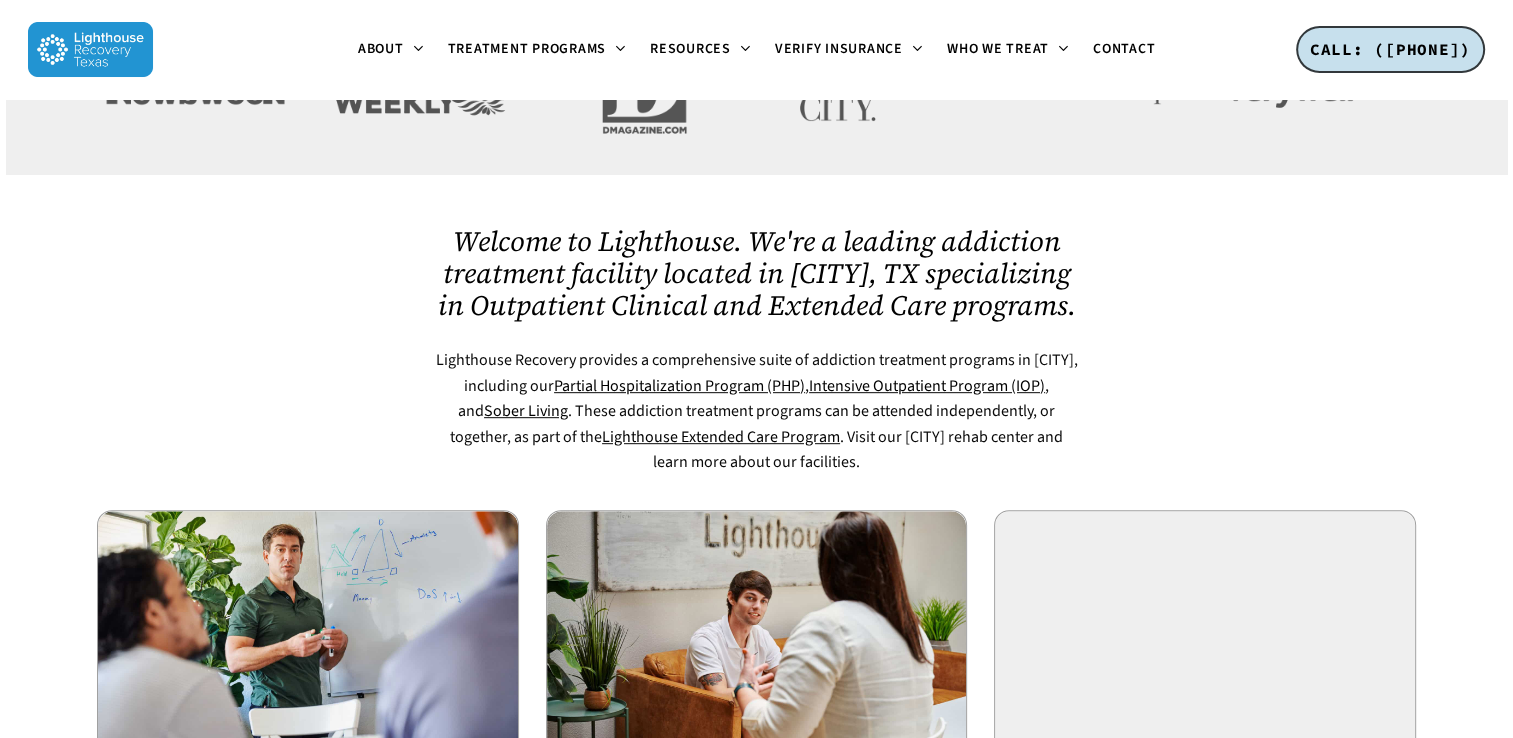scroll, scrollTop: 900, scrollLeft: 0, axis: vertical 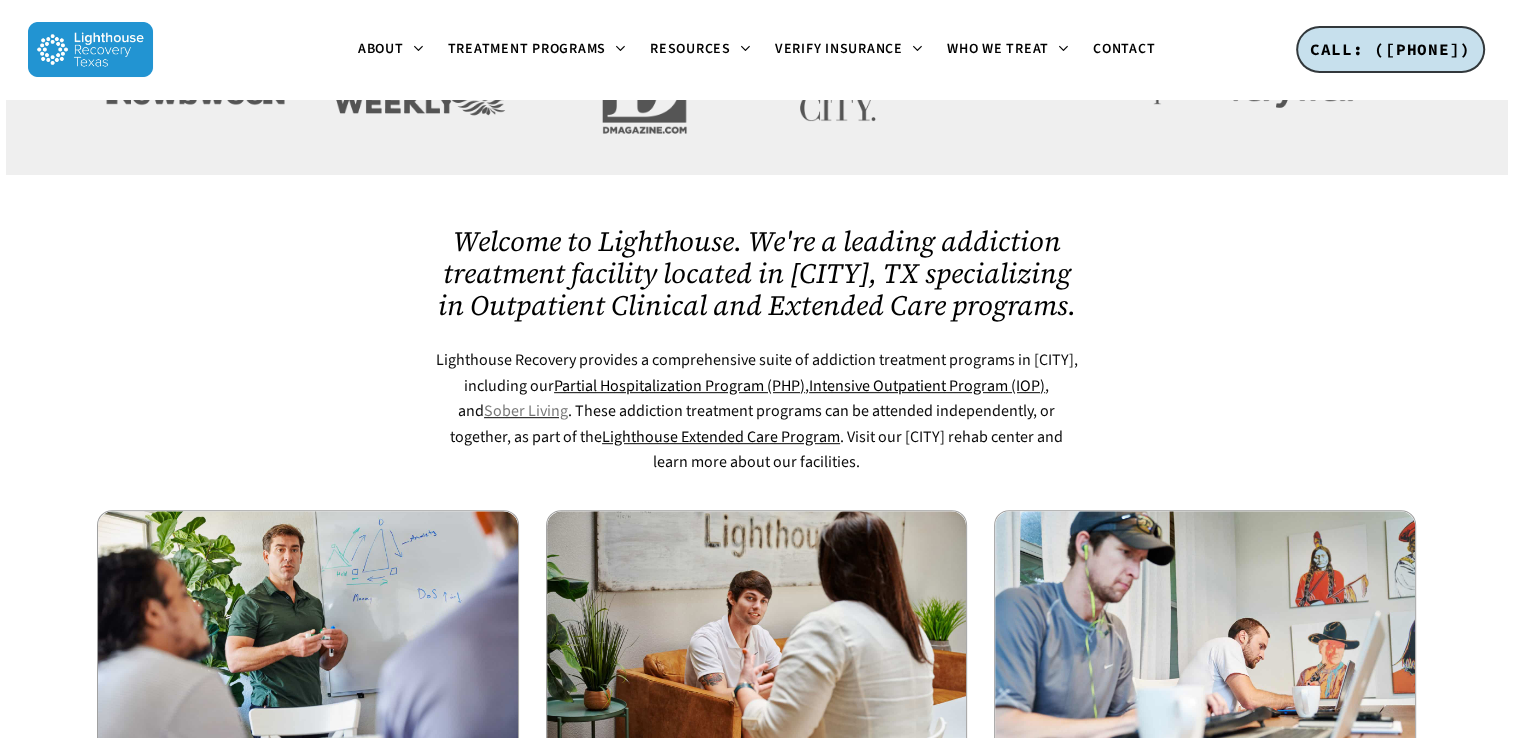 click on "Sober Living" at bounding box center (526, 411) 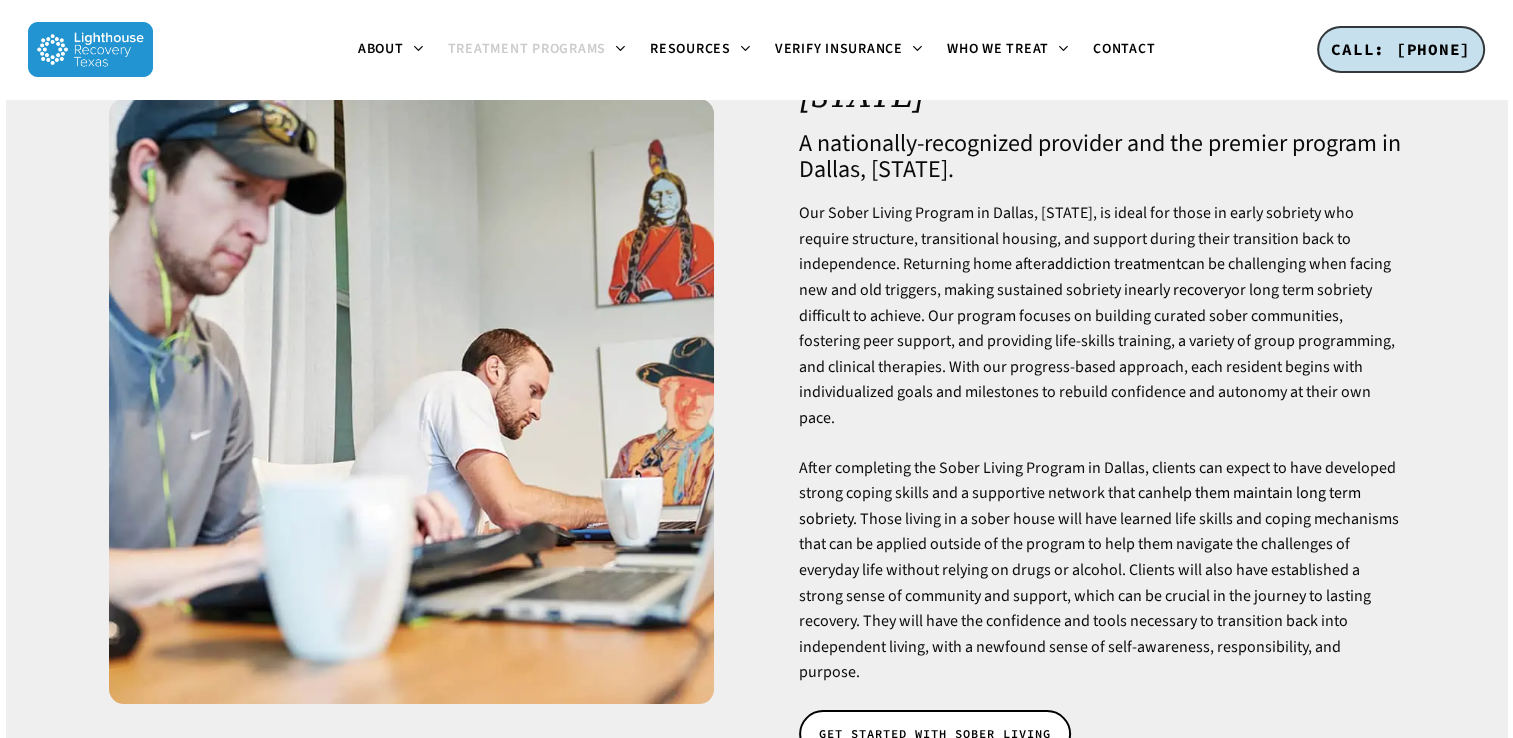 scroll, scrollTop: 204, scrollLeft: 0, axis: vertical 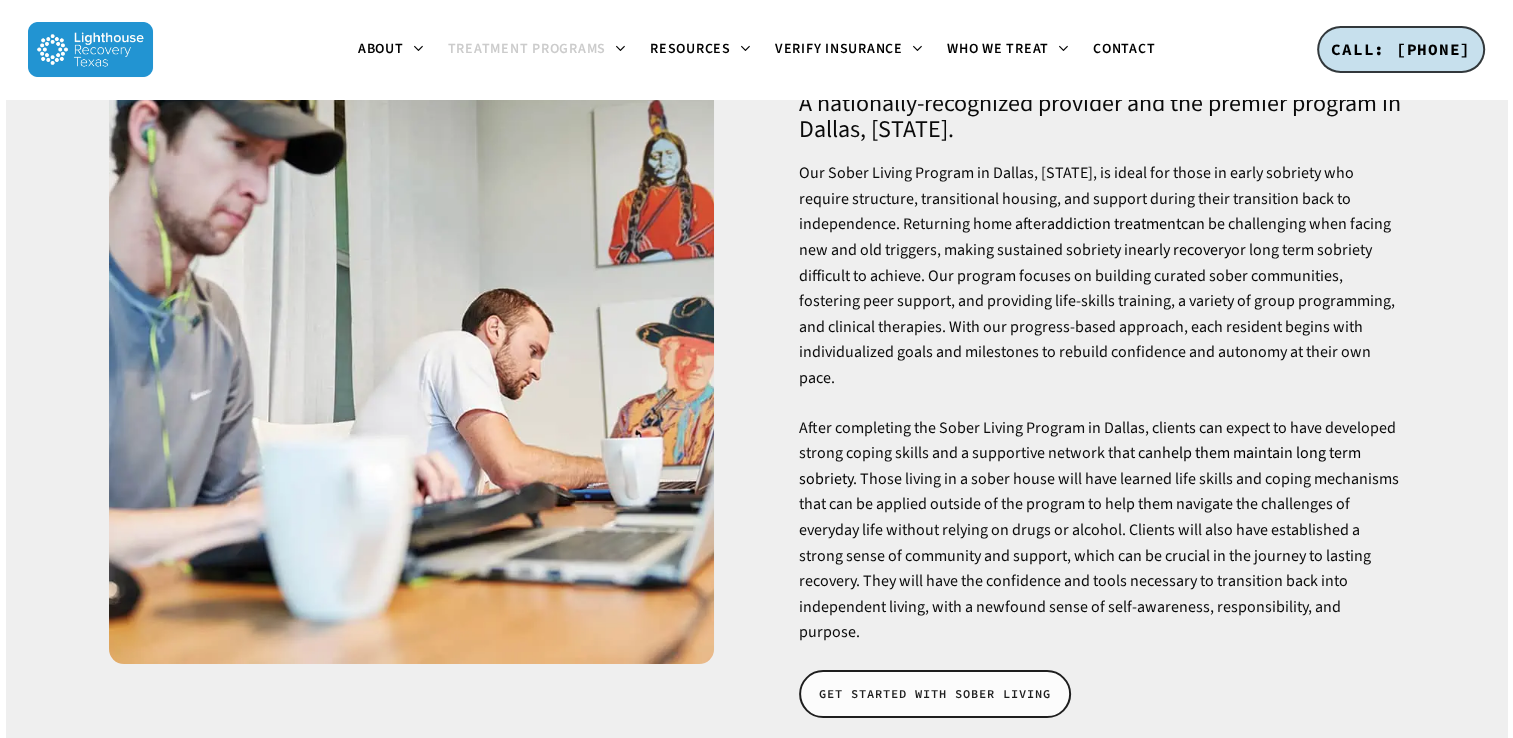 click on "GET STARTED WITH SOBER LIVING" at bounding box center (935, 694) 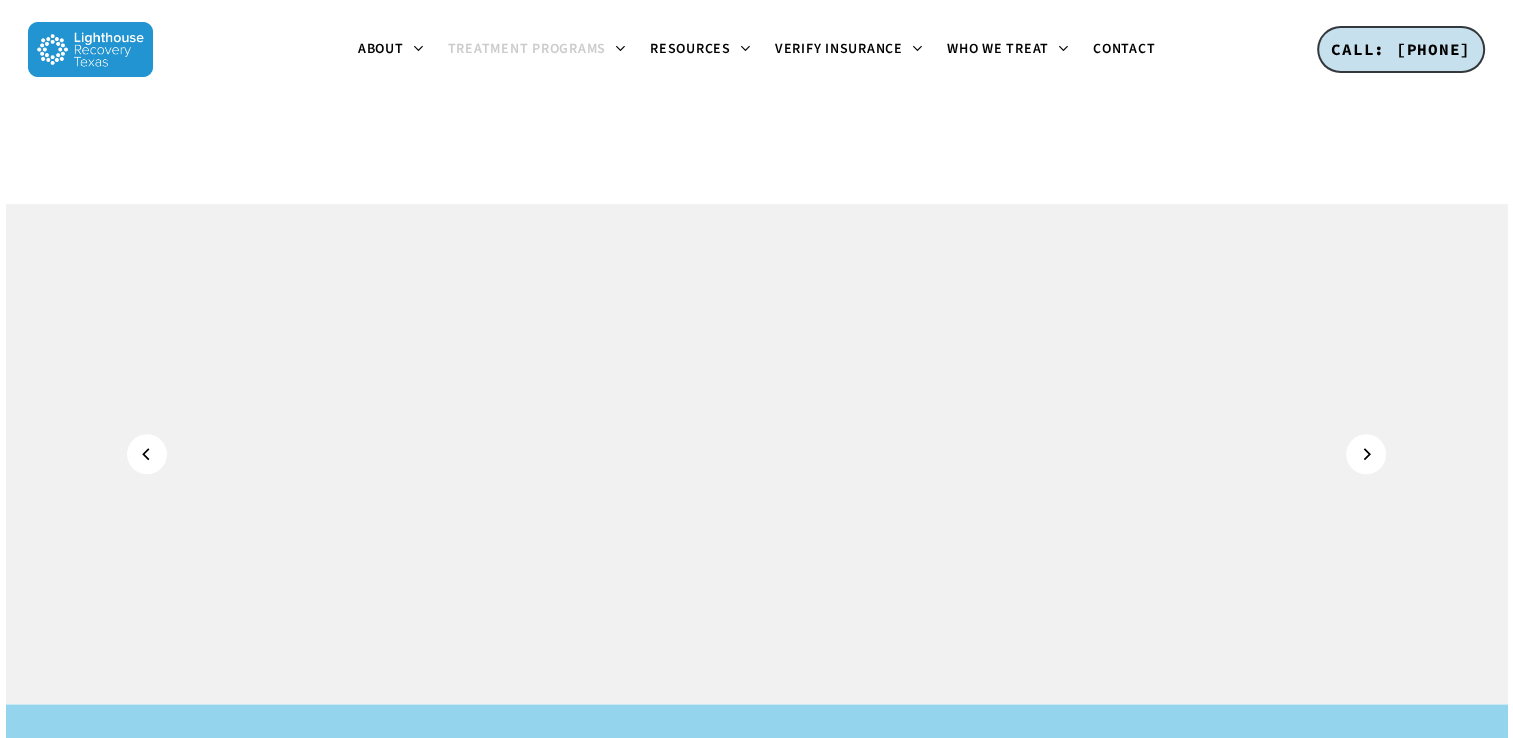 scroll, scrollTop: 1866, scrollLeft: 0, axis: vertical 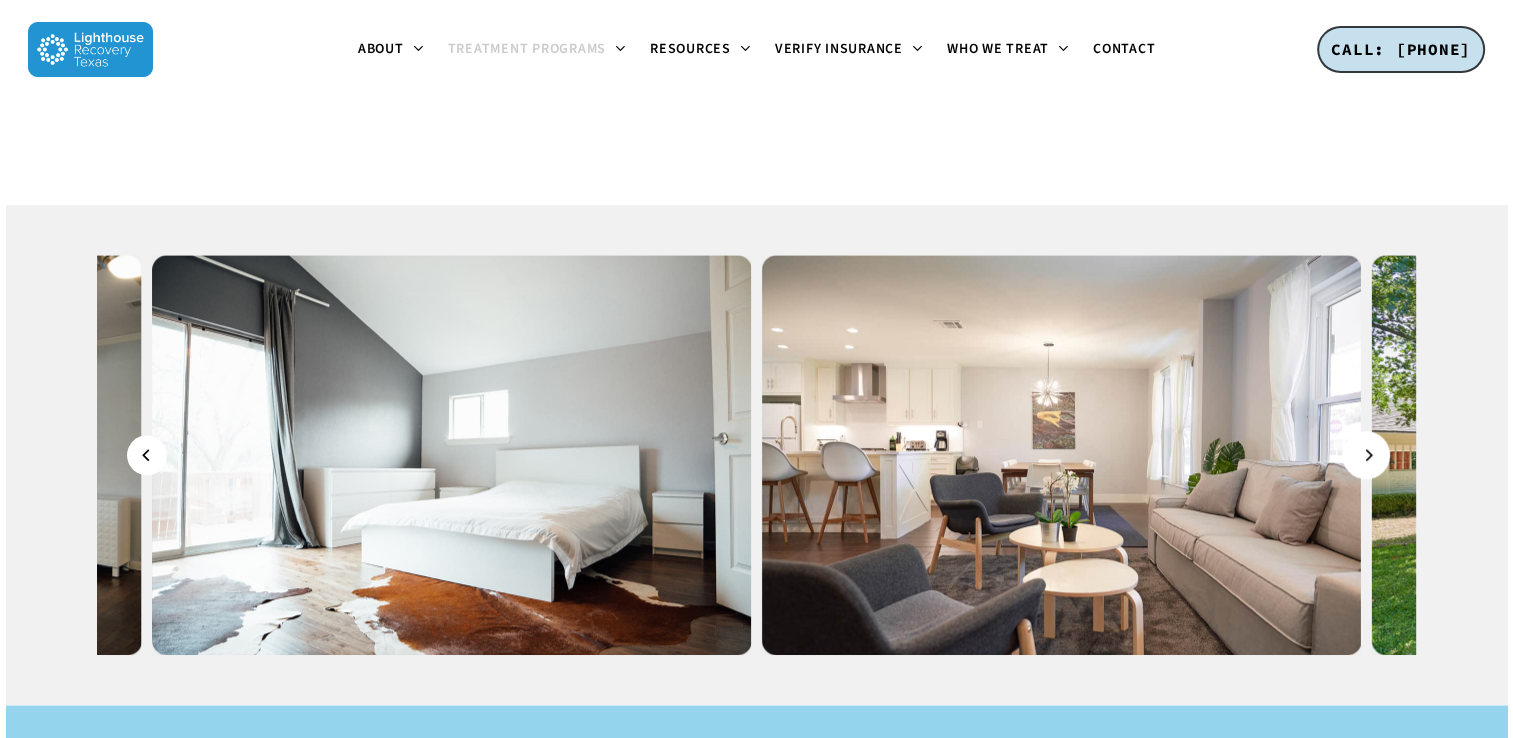 click at bounding box center (1366, 455) 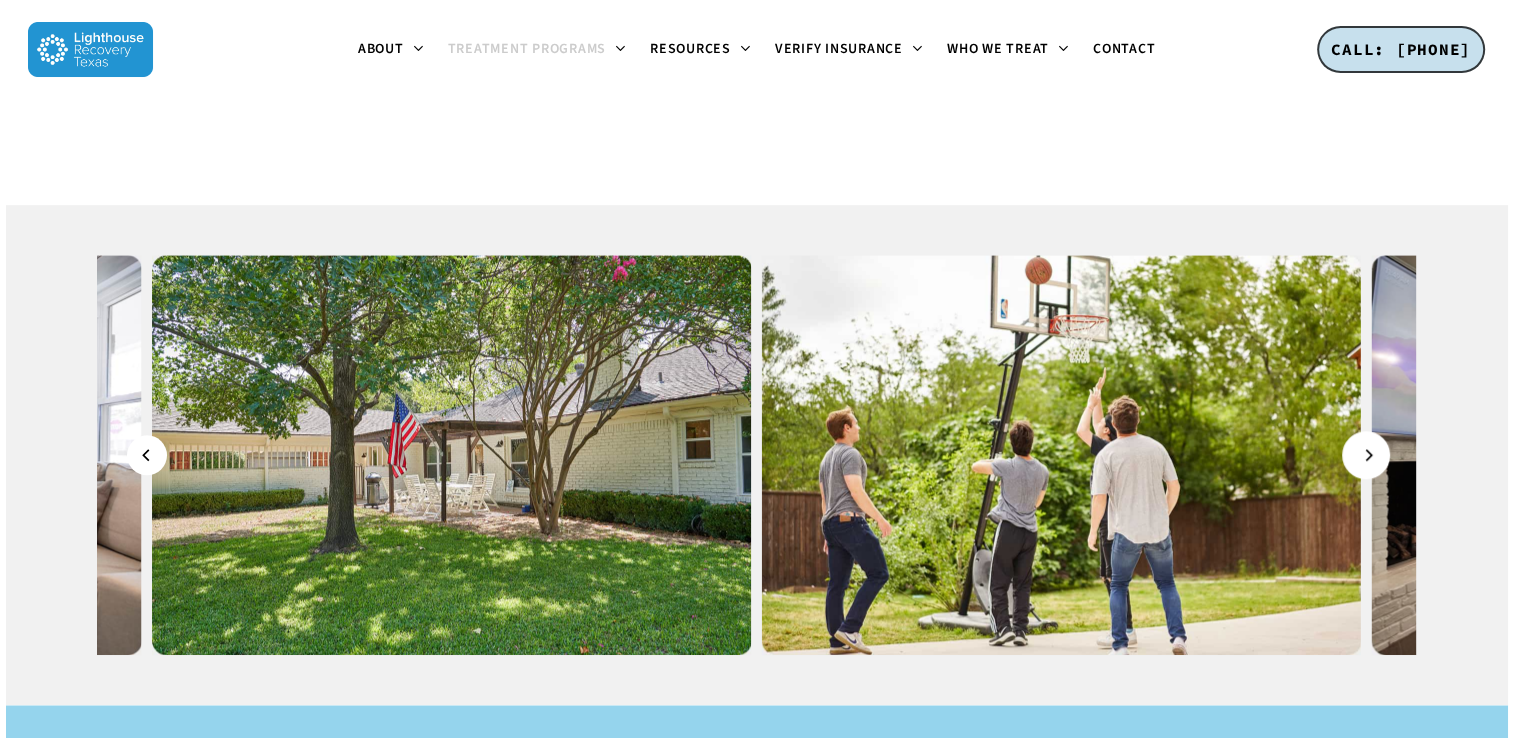 click at bounding box center (1366, 455) 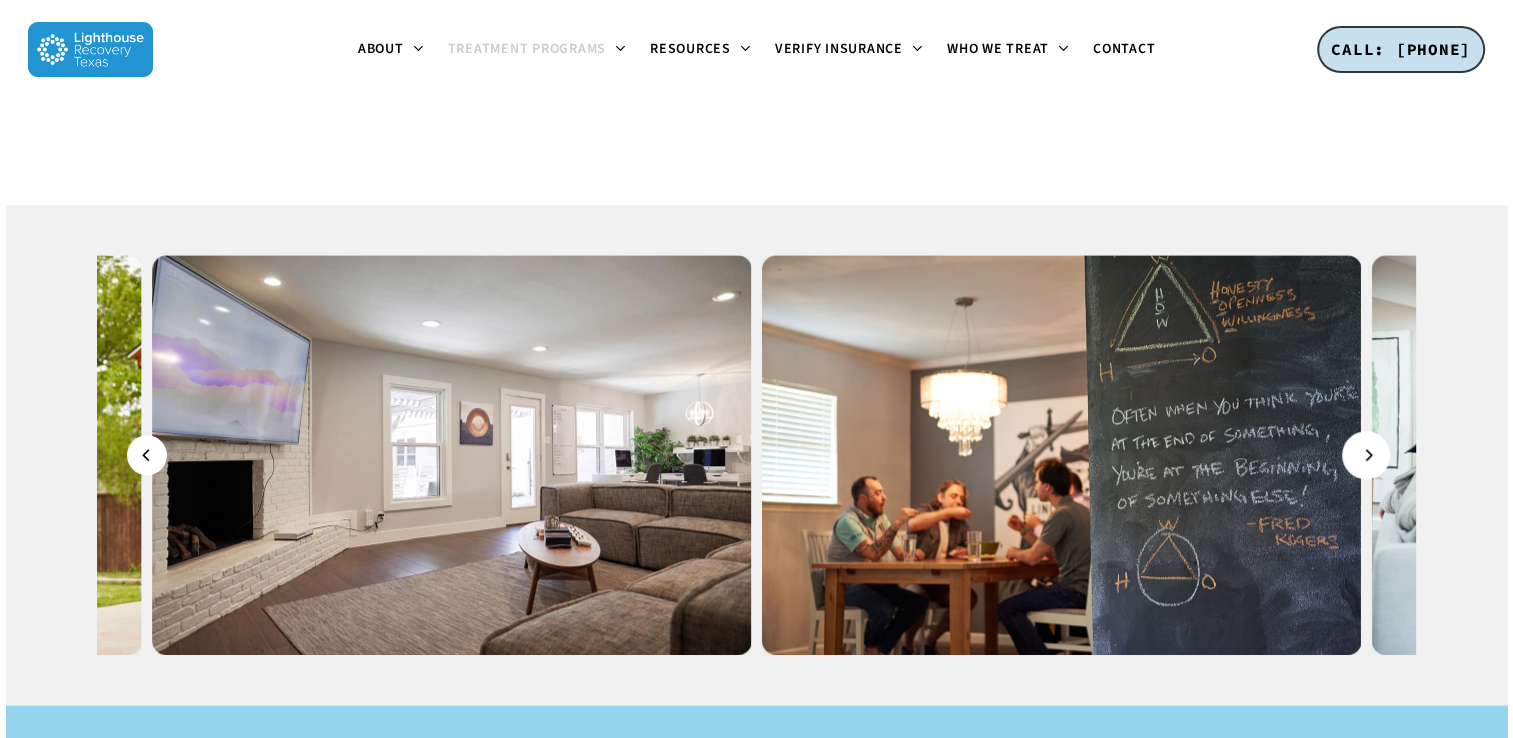 click at bounding box center (1366, 455) 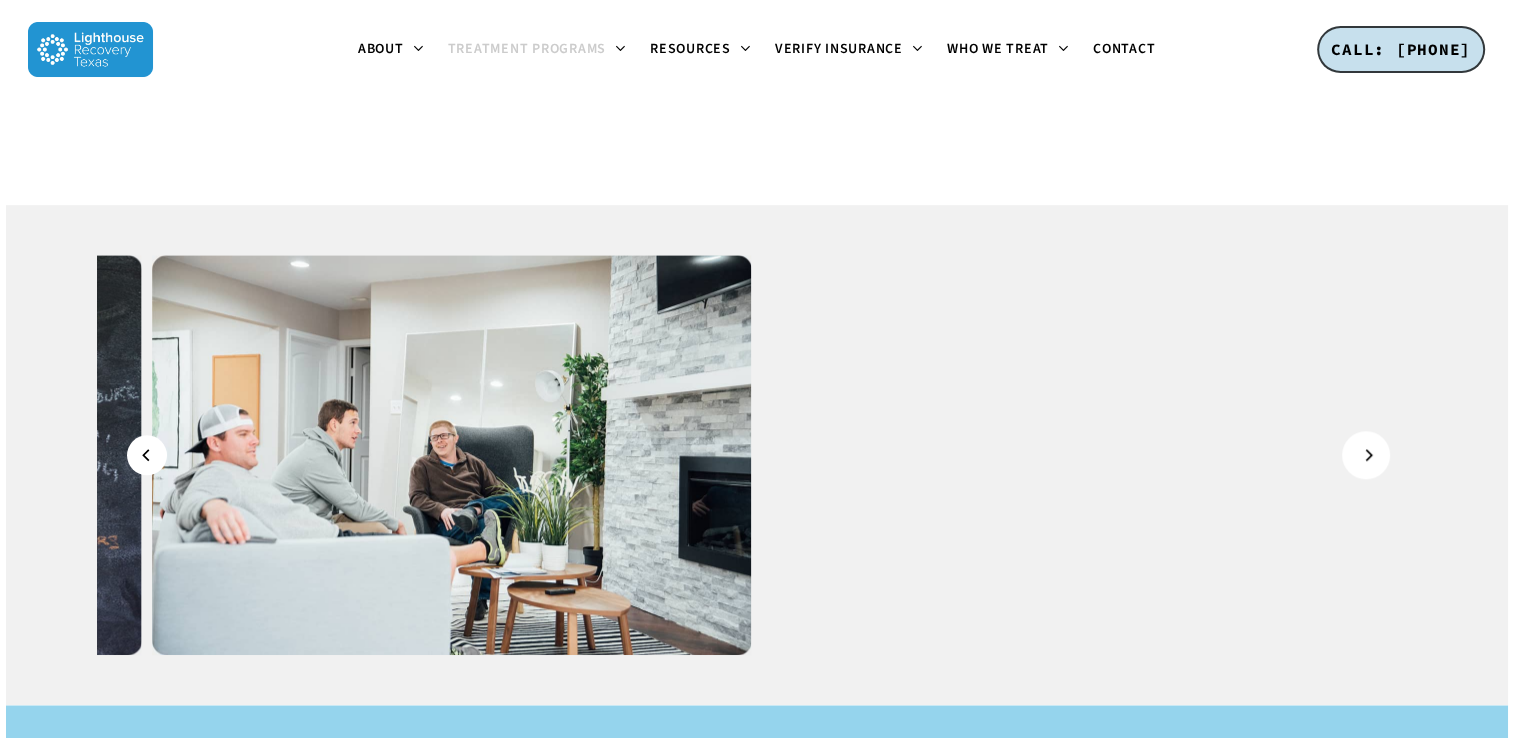 click at bounding box center [1366, 455] 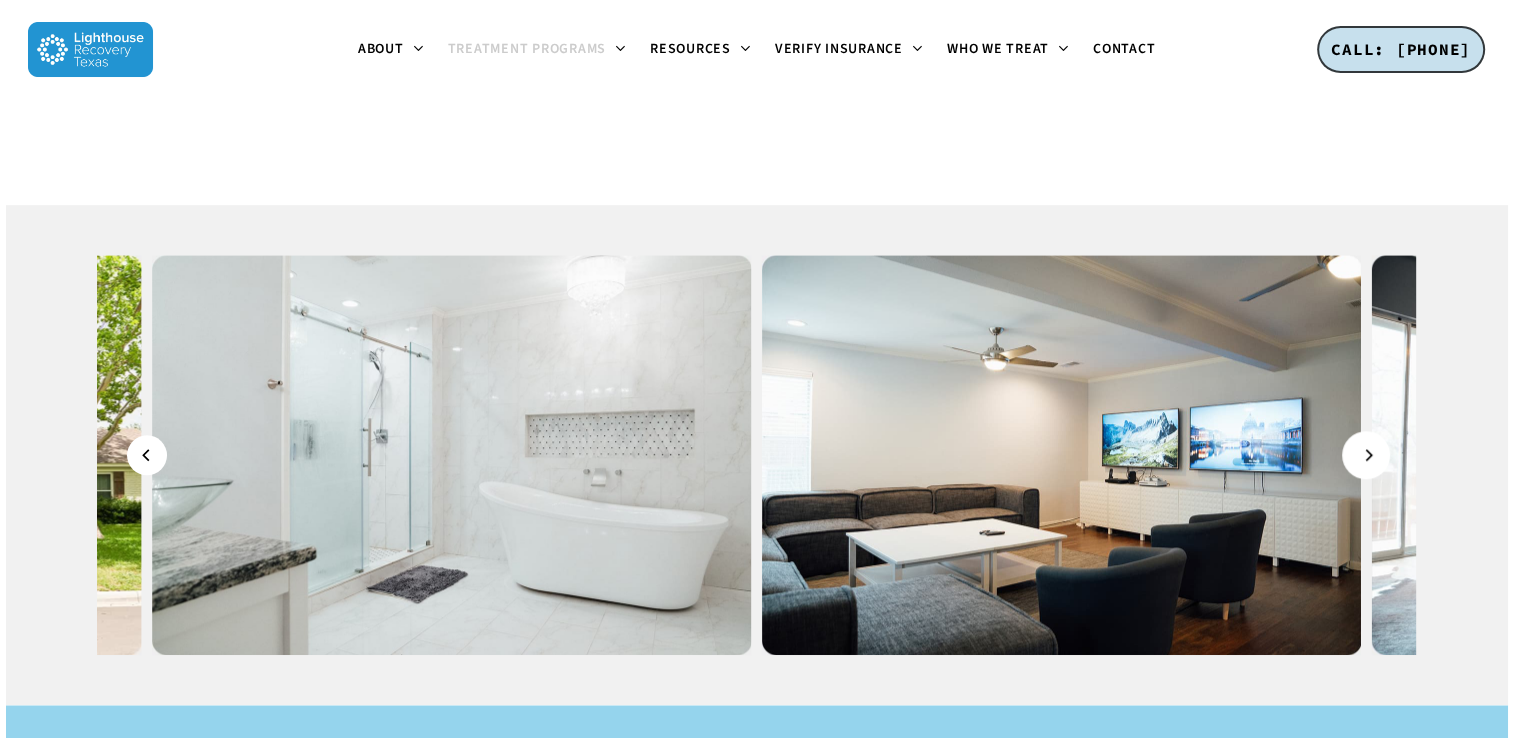 click at bounding box center (1366, 455) 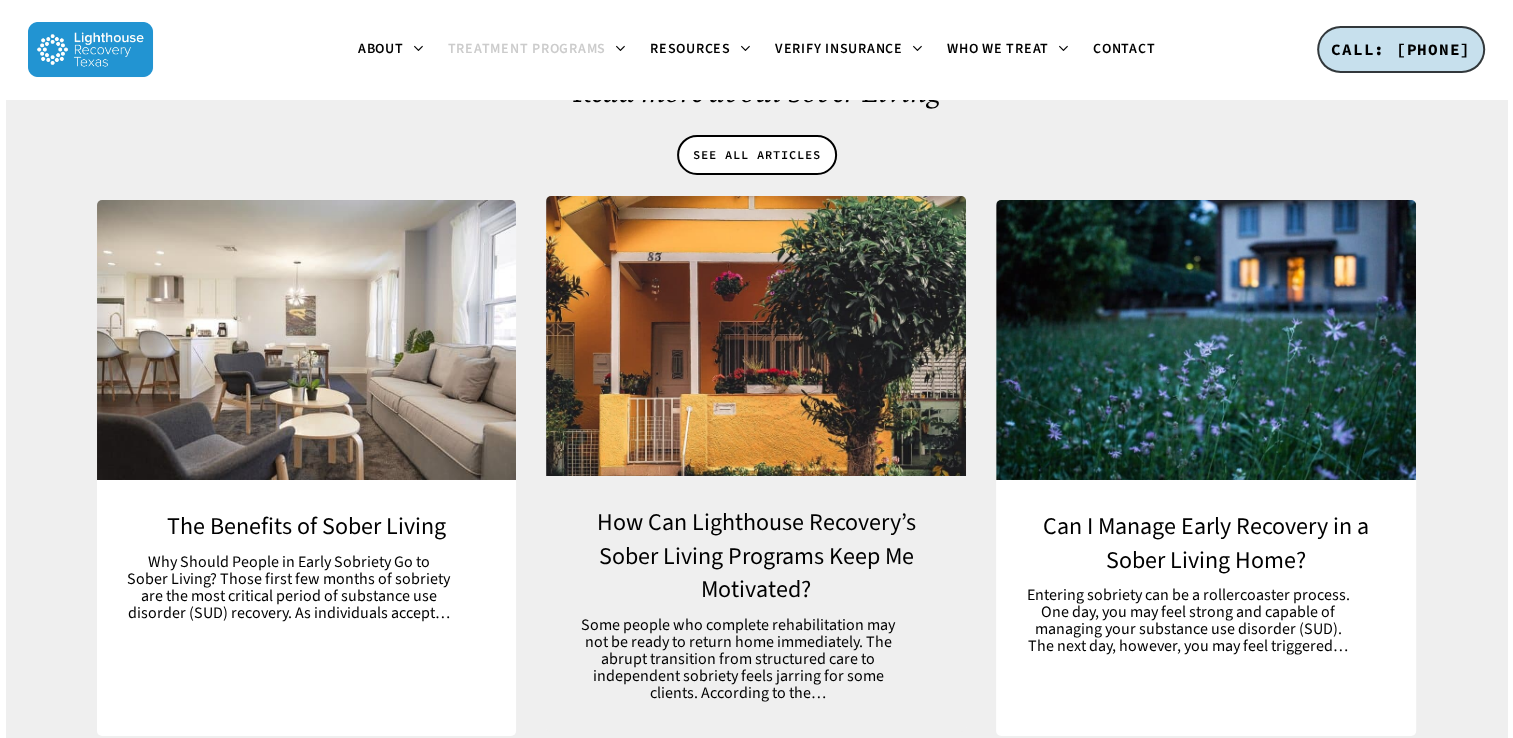 scroll, scrollTop: 6986, scrollLeft: 0, axis: vertical 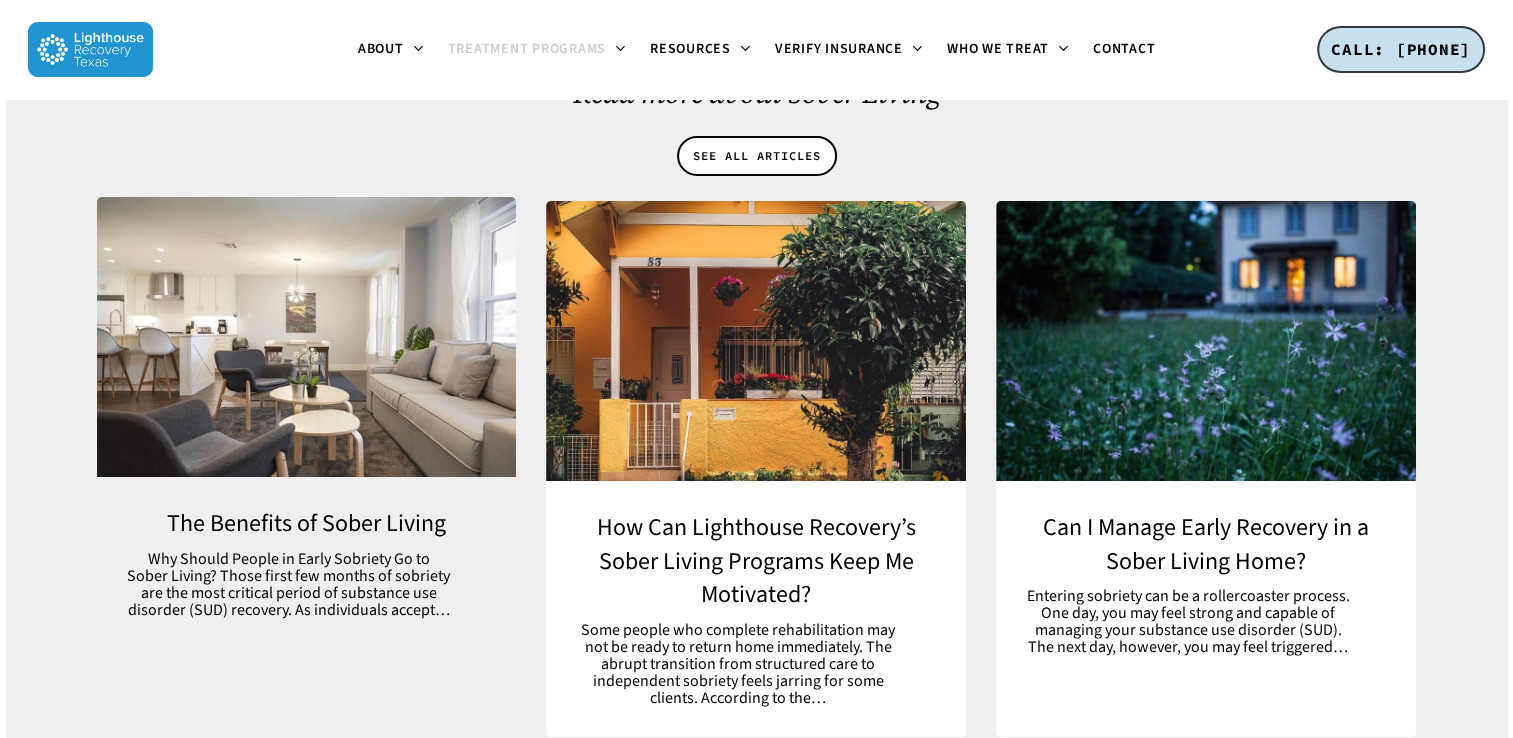 click at bounding box center (307, 563) 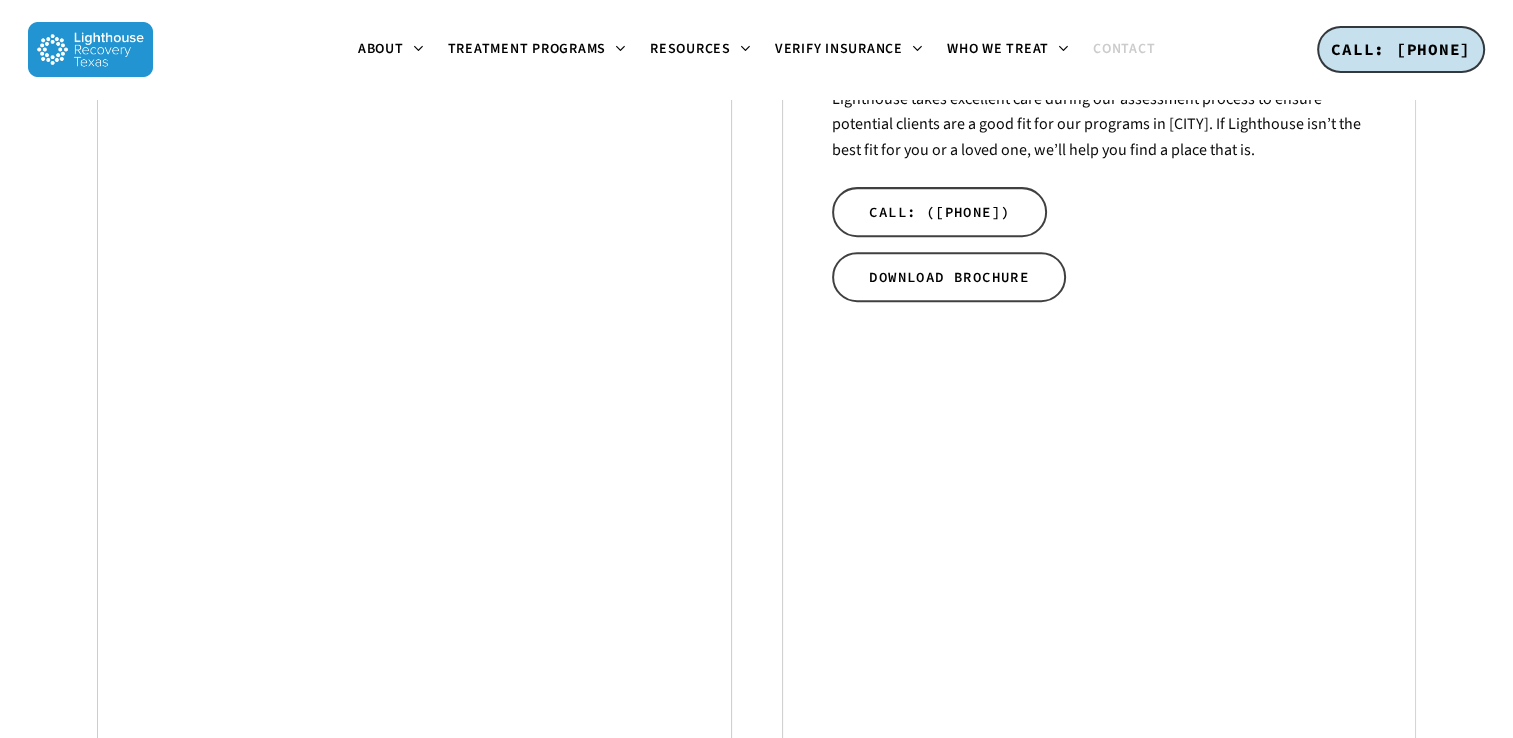 scroll, scrollTop: 1395, scrollLeft: 0, axis: vertical 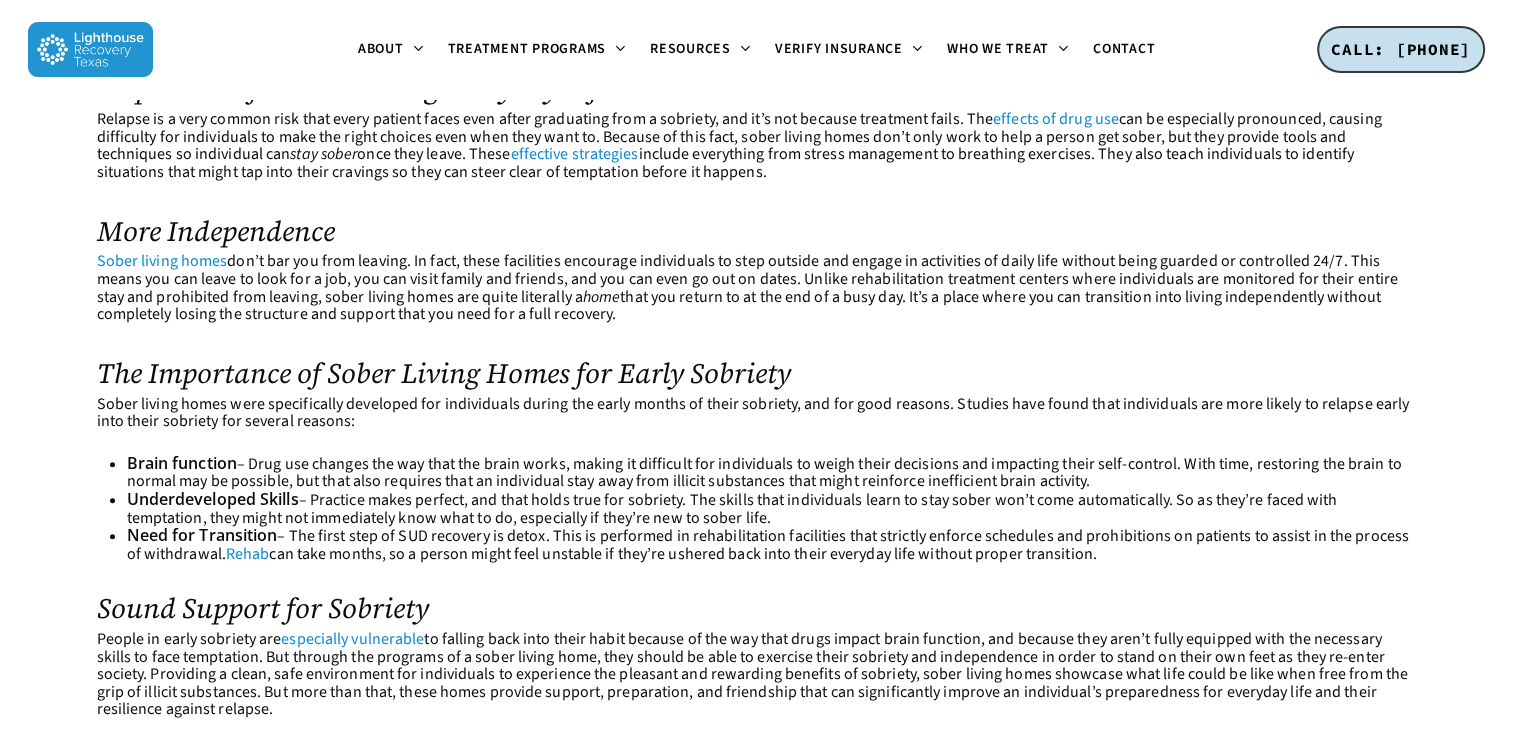 click on "Sober living homes" at bounding box center (162, 261) 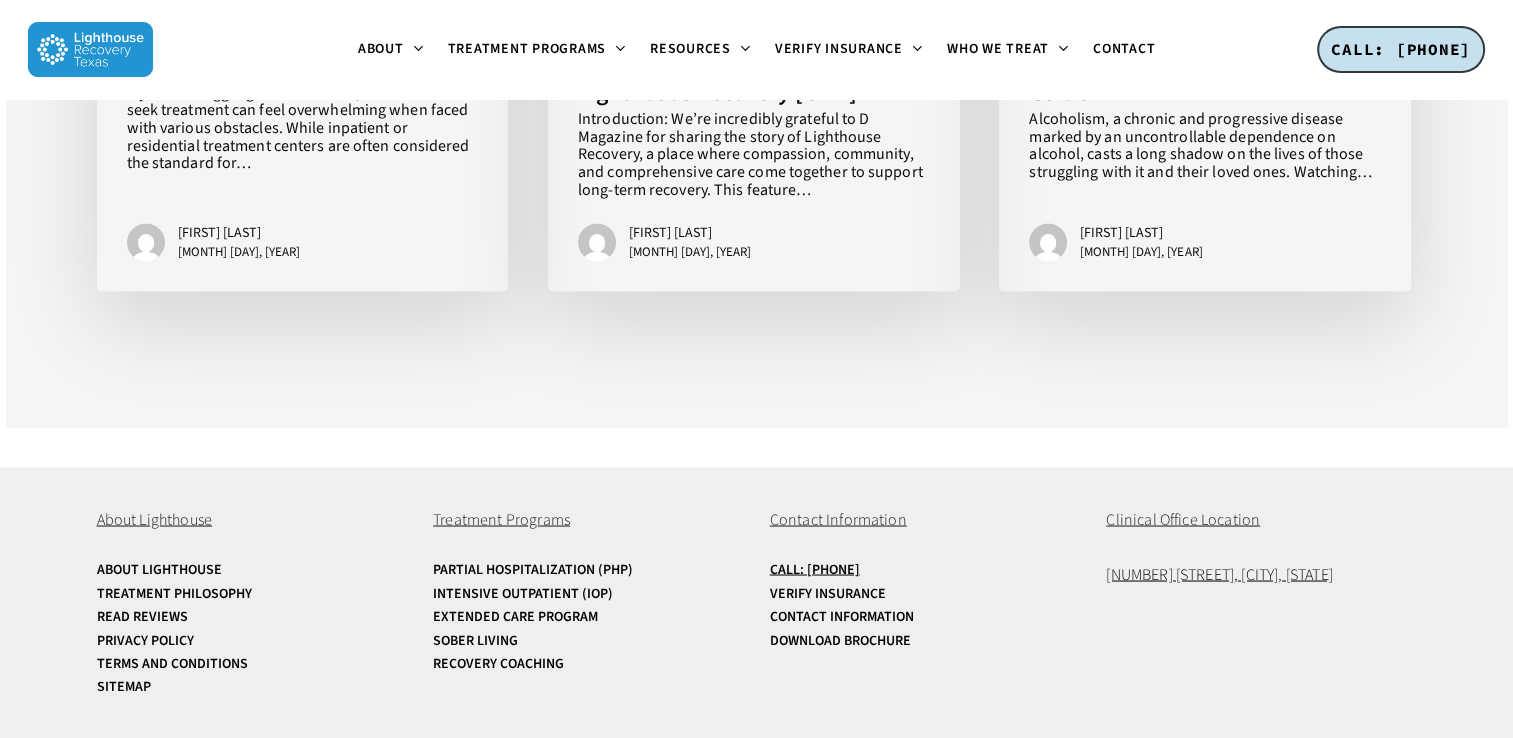 scroll, scrollTop: 3503, scrollLeft: 0, axis: vertical 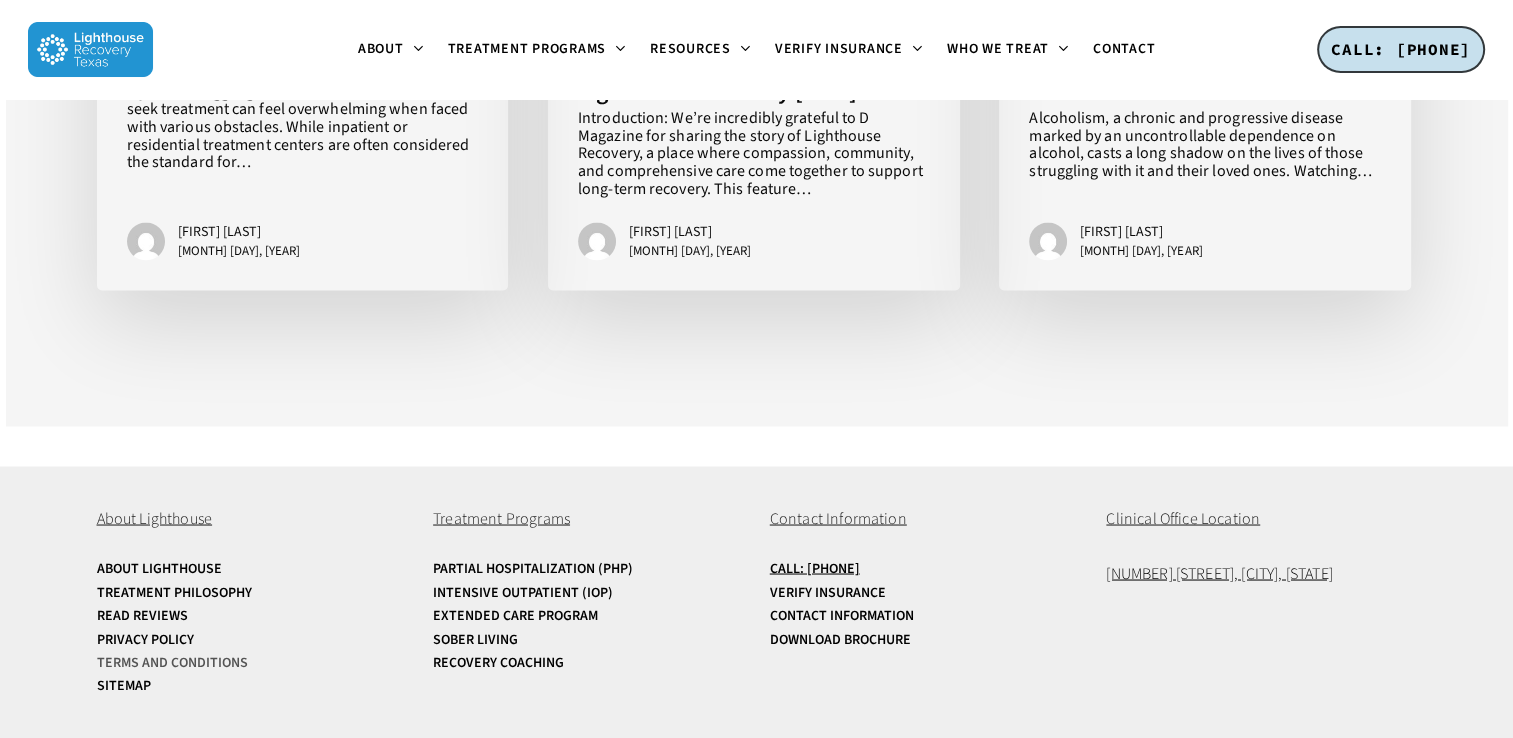 click on "Terms and Conditions" at bounding box center [252, 662] 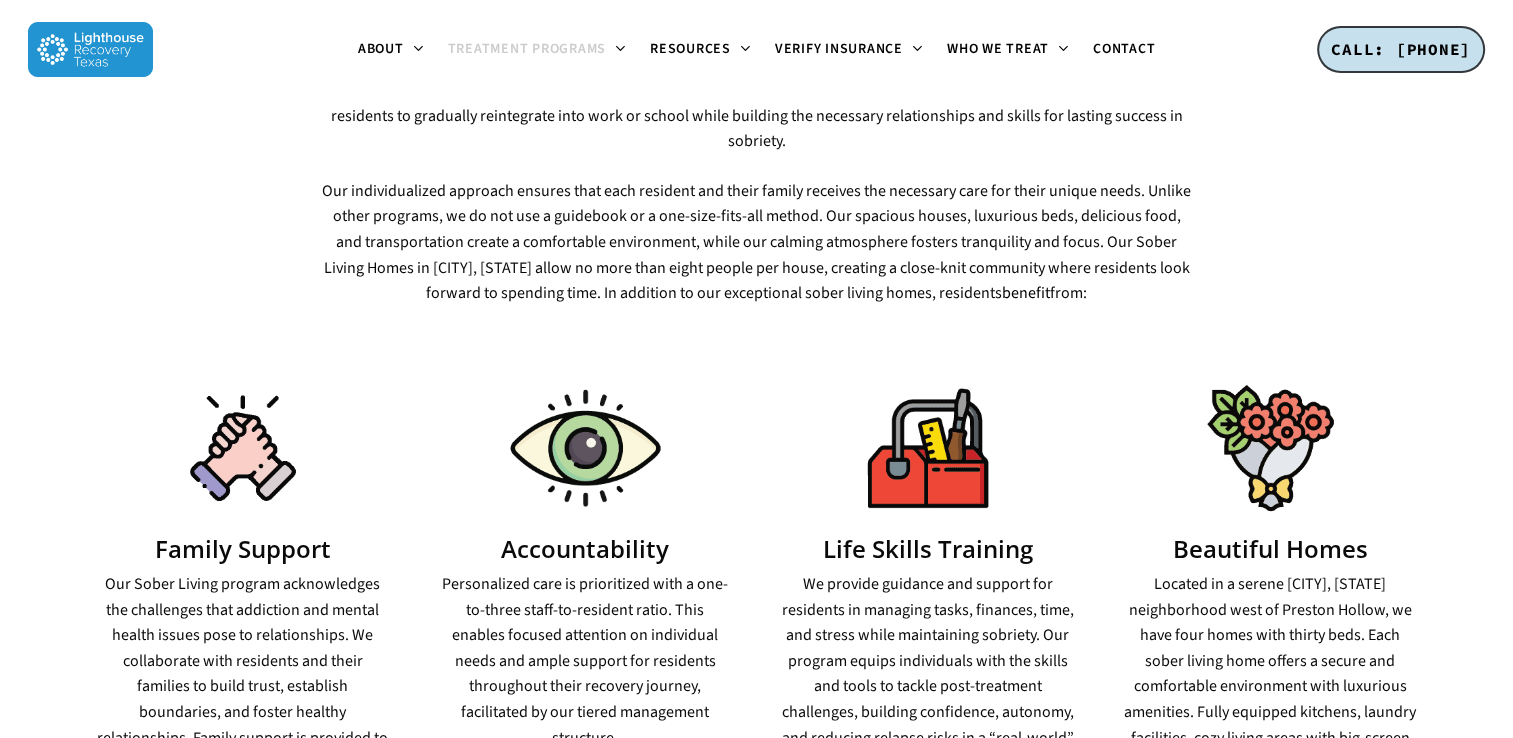scroll, scrollTop: 963, scrollLeft: 0, axis: vertical 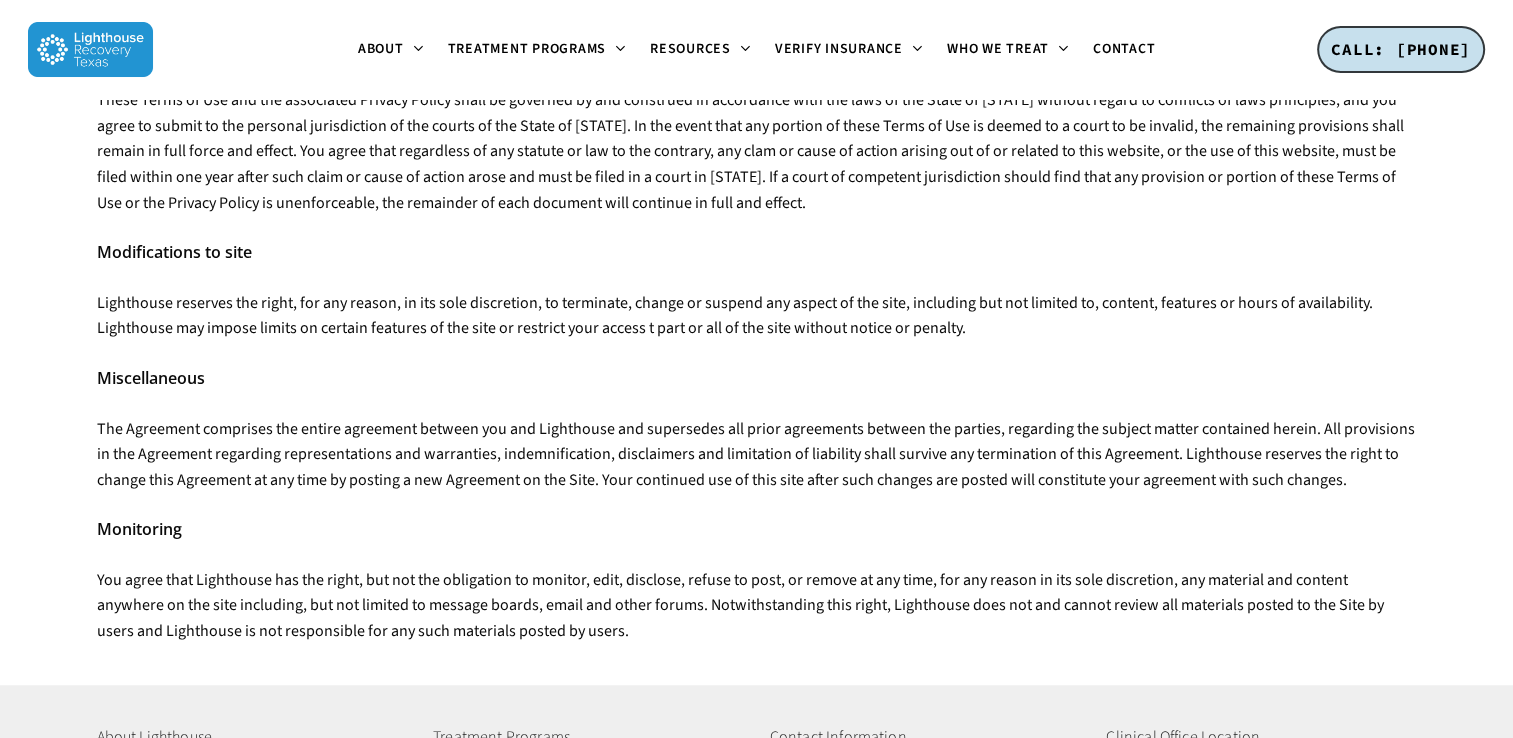 click on "Terms and Conditions
Lighthouse Recovery Holdings, LLC maintains this website, lighthouserecoverytx.com, as a service to its clients and the community at large. We may revise and update these Terms and Conditions at any time. Your continued usage of the Lighthouse Recovery website (“Lighthouse Site”, or the “Site”) will mean you accept those changes.
The site does not provide medical advice or treatment.
If you think you may have a medical emergency, call your doctor or 911 immediately. Lighthouse does not recommend or endorse any specific tests, physicians, products, procedures, opinions or other information that may be mentioned on the Site. Reliance on any information provided by Lighthouse, Lighthouse employees, other appearing on the Site at the invitation of Lighthouse, or other visitors to the Site is solely at your own risk." at bounding box center [756, -348] 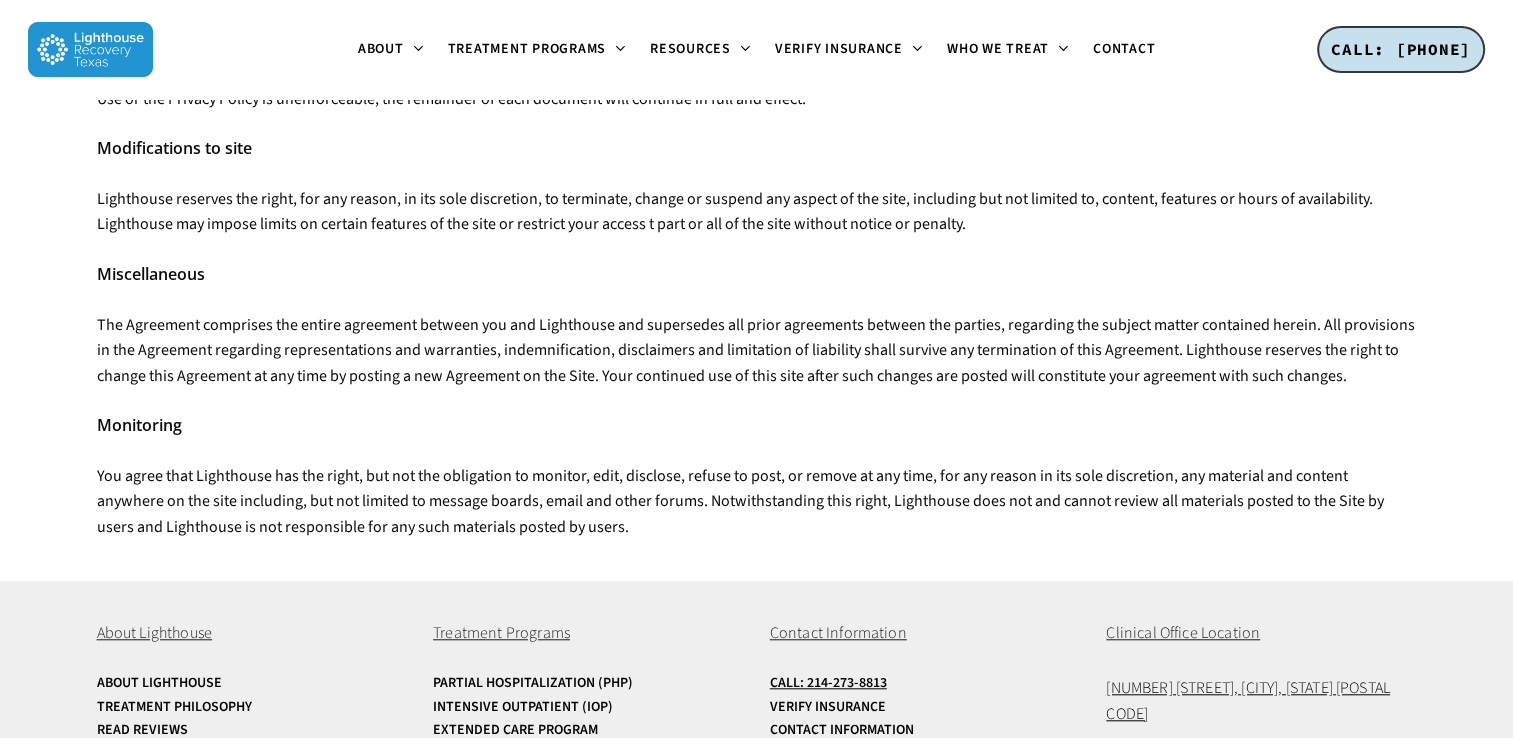 scroll, scrollTop: 1696, scrollLeft: 0, axis: vertical 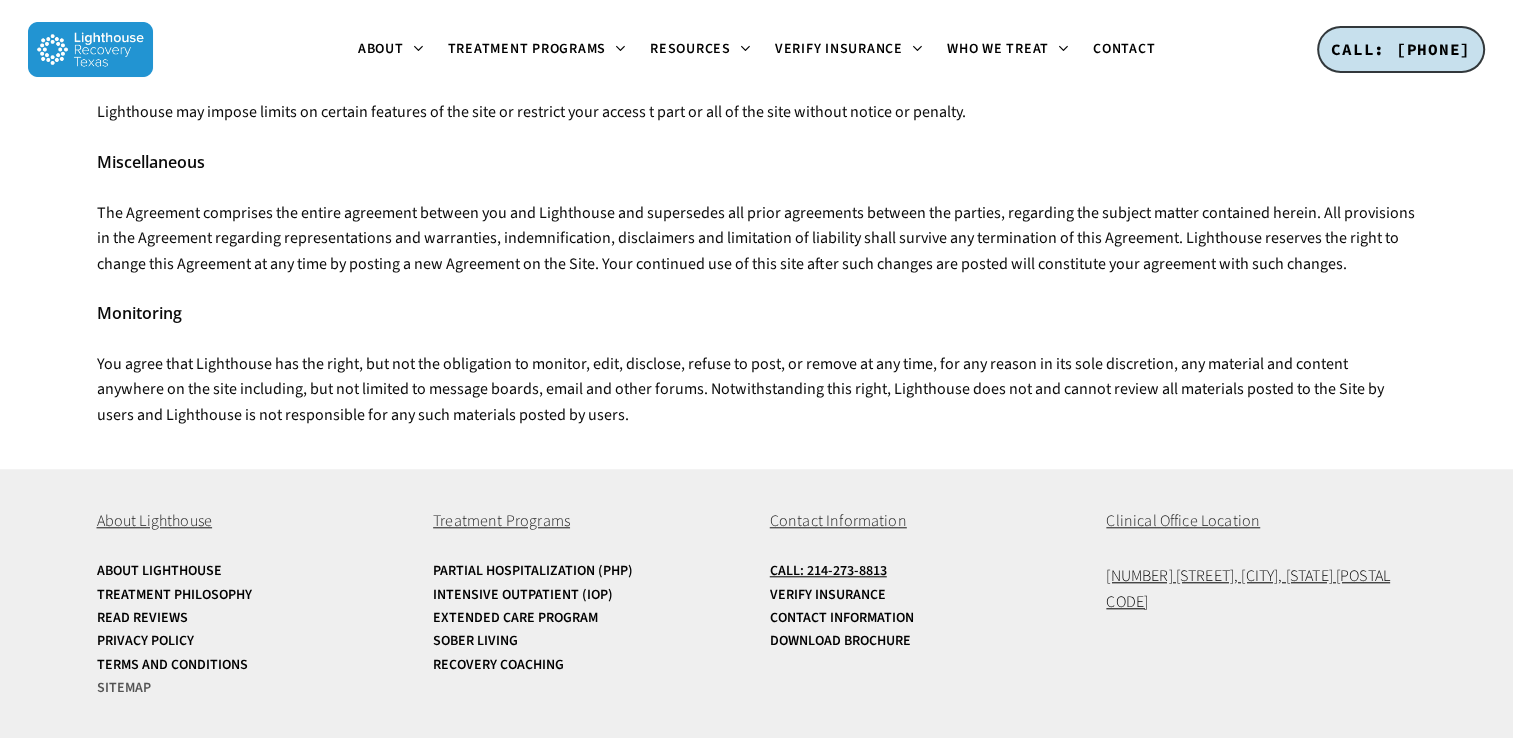 click on "Sitemap" at bounding box center [252, 688] 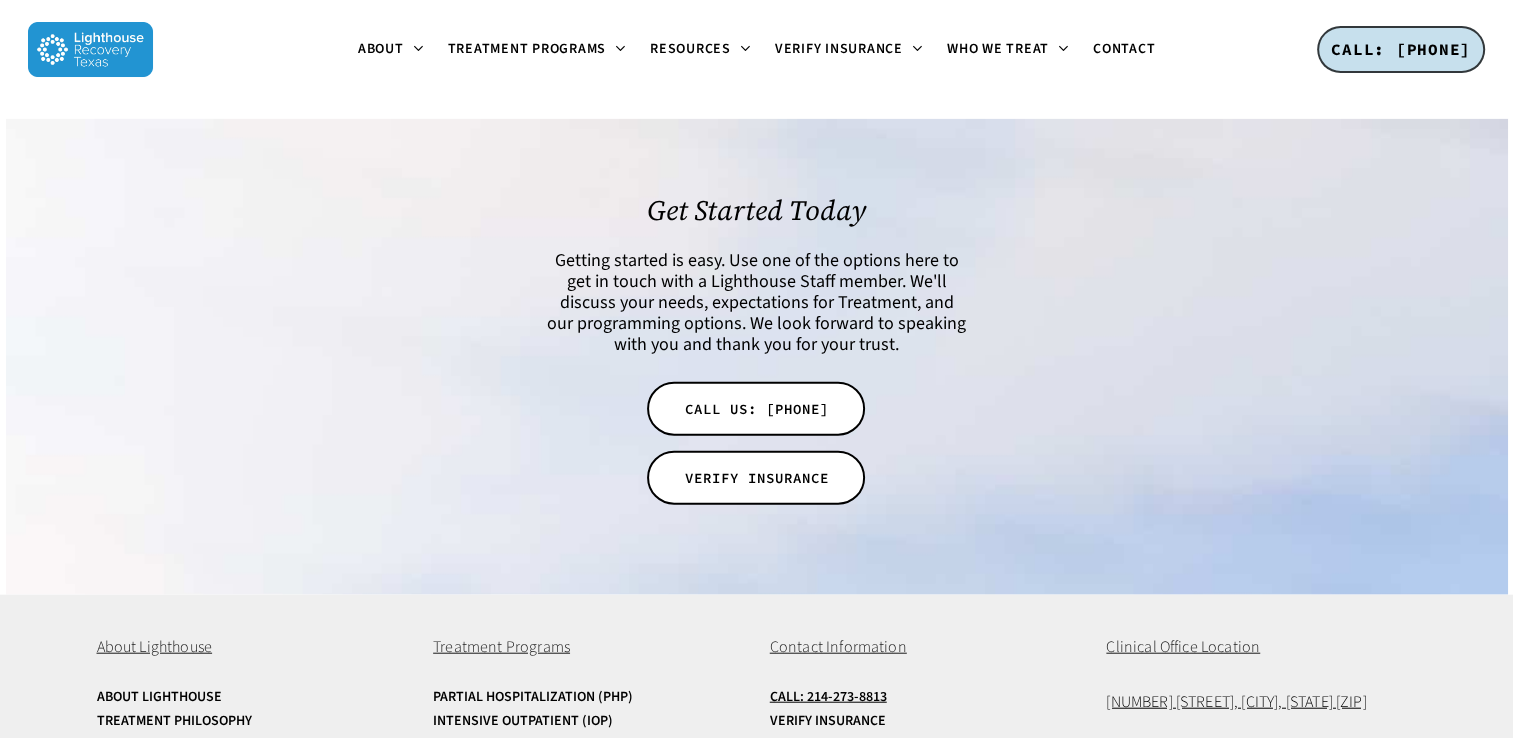 scroll, scrollTop: 4759, scrollLeft: 0, axis: vertical 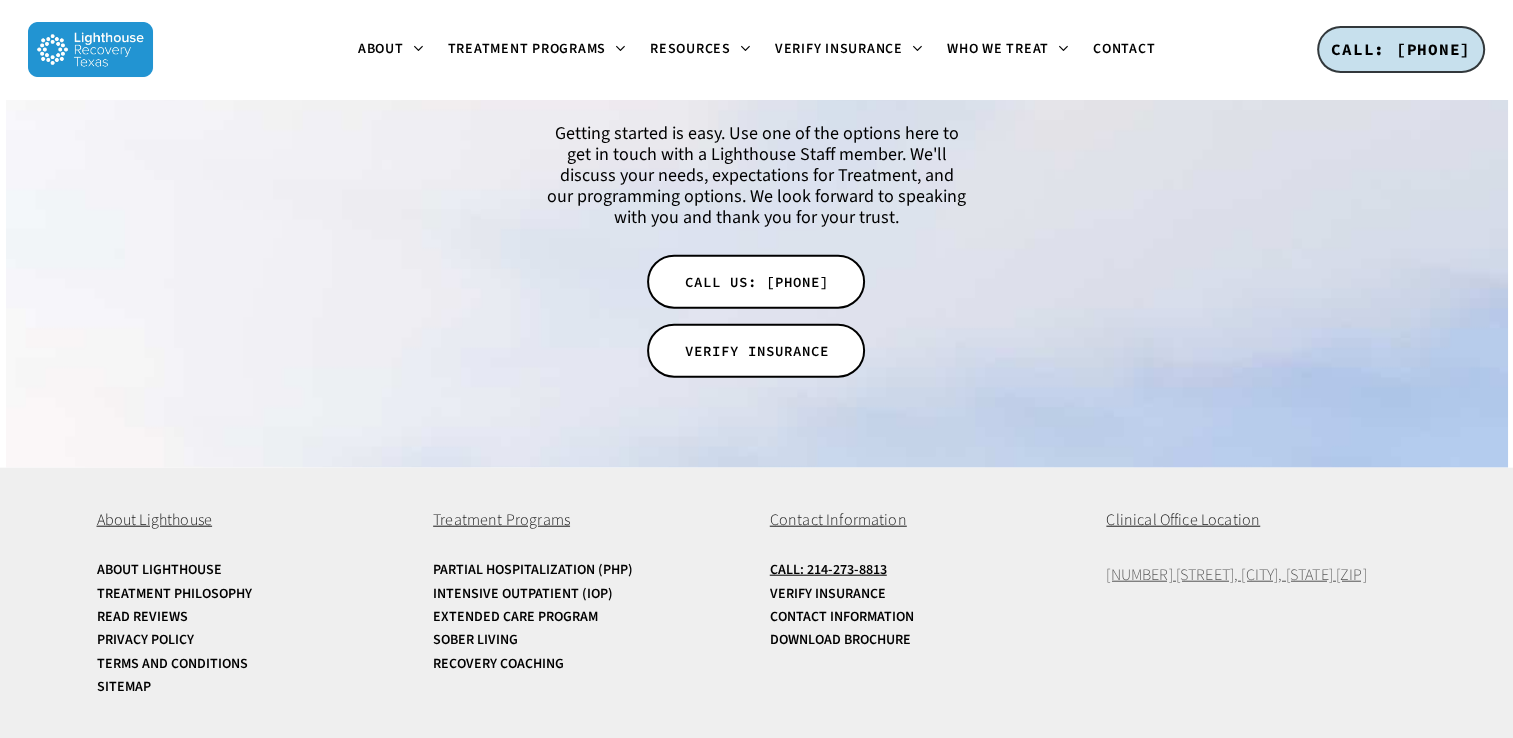click on "[NUMBER] [STREET], [CITY], [STATE] [ZIP]" at bounding box center (1236, 575) 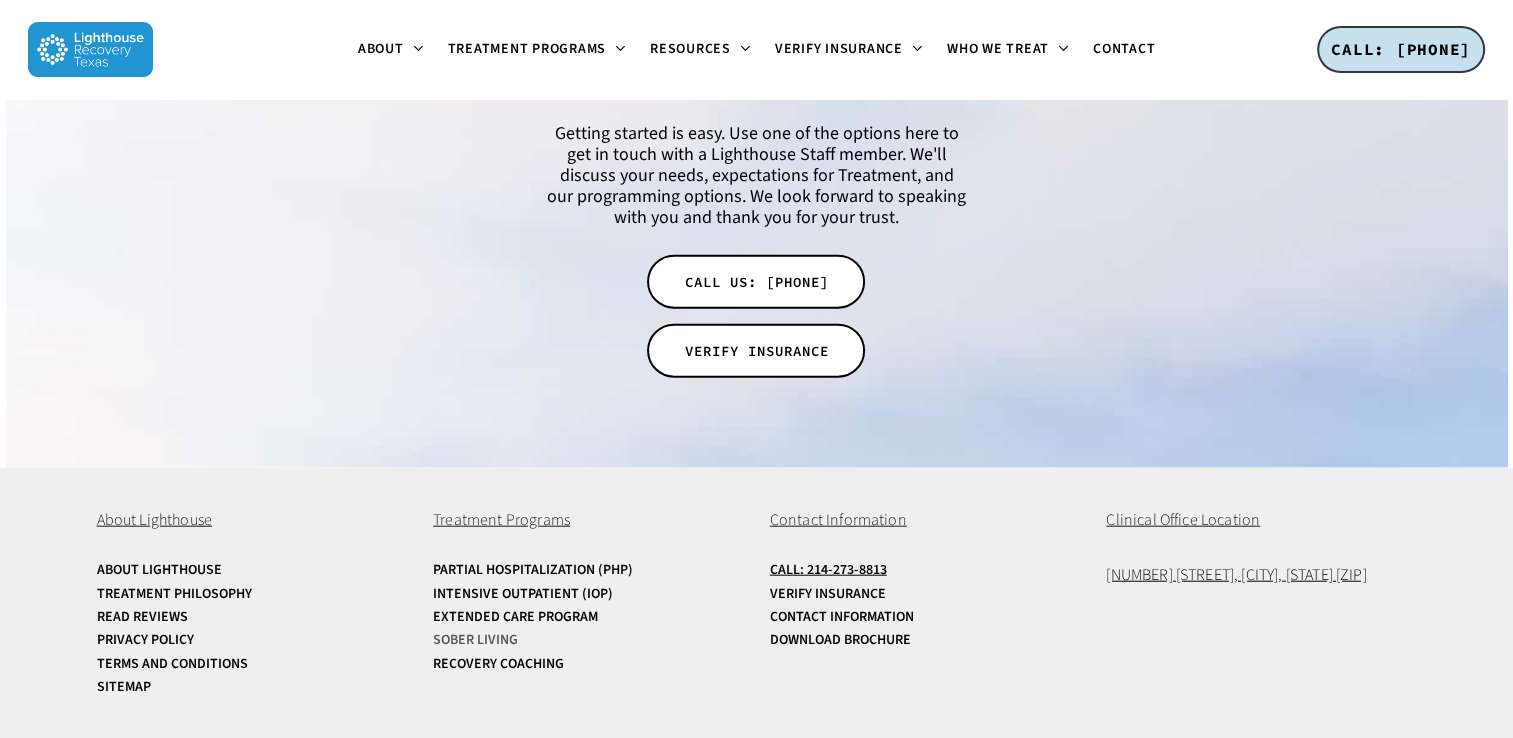 click on "Sober Living" at bounding box center (588, 640) 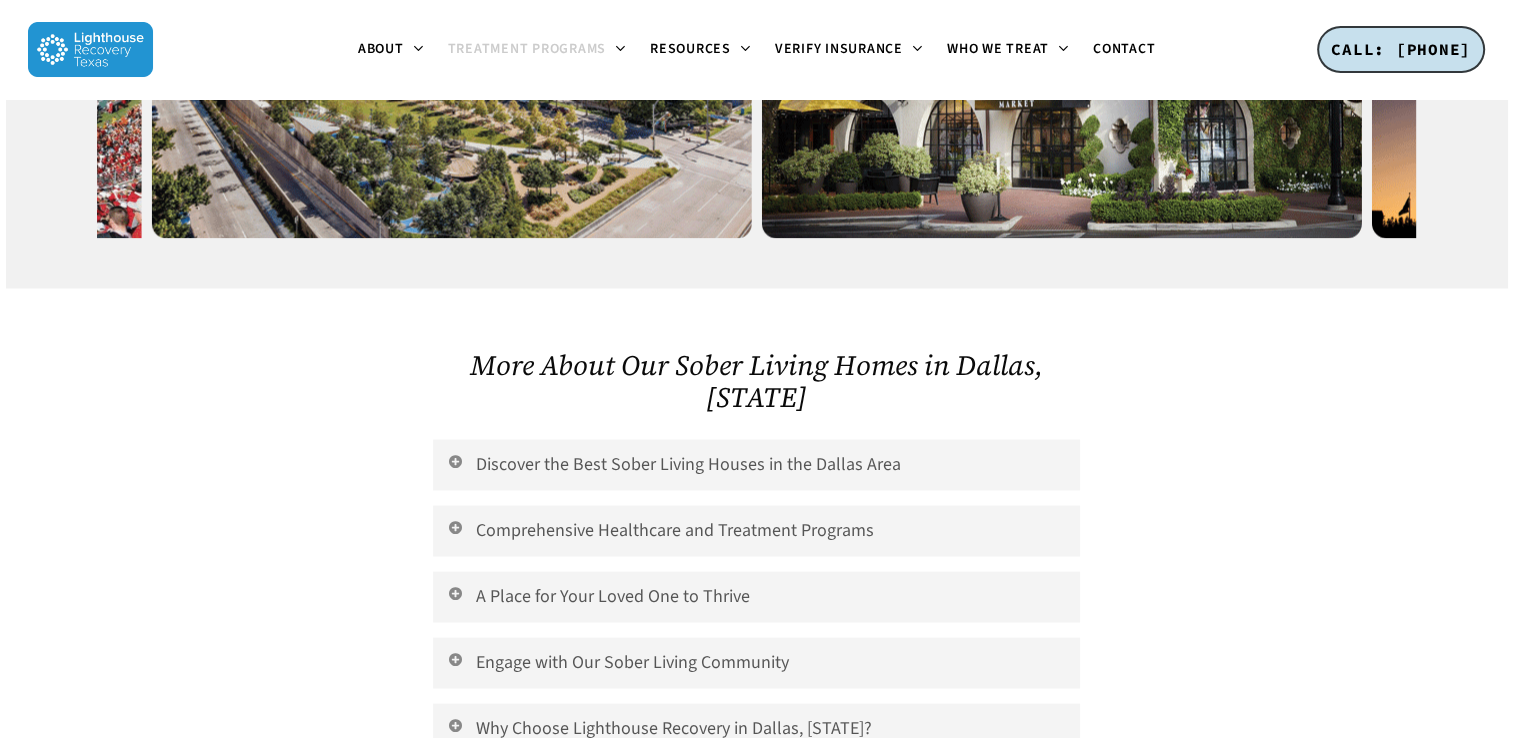 scroll, scrollTop: 3587, scrollLeft: 0, axis: vertical 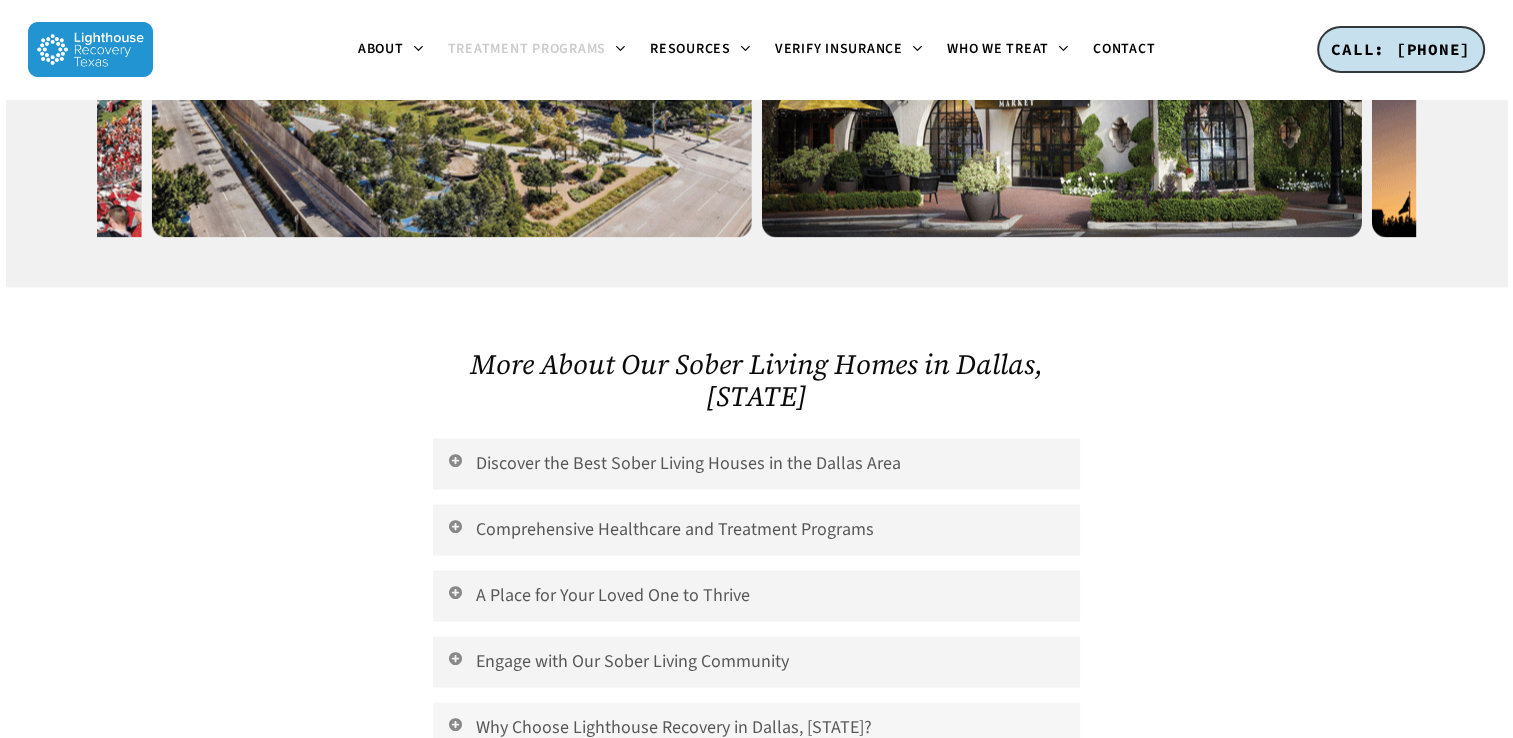 click on "Why Choose Lighthouse Recovery in Dallas, [STATE]?" at bounding box center (756, 727) 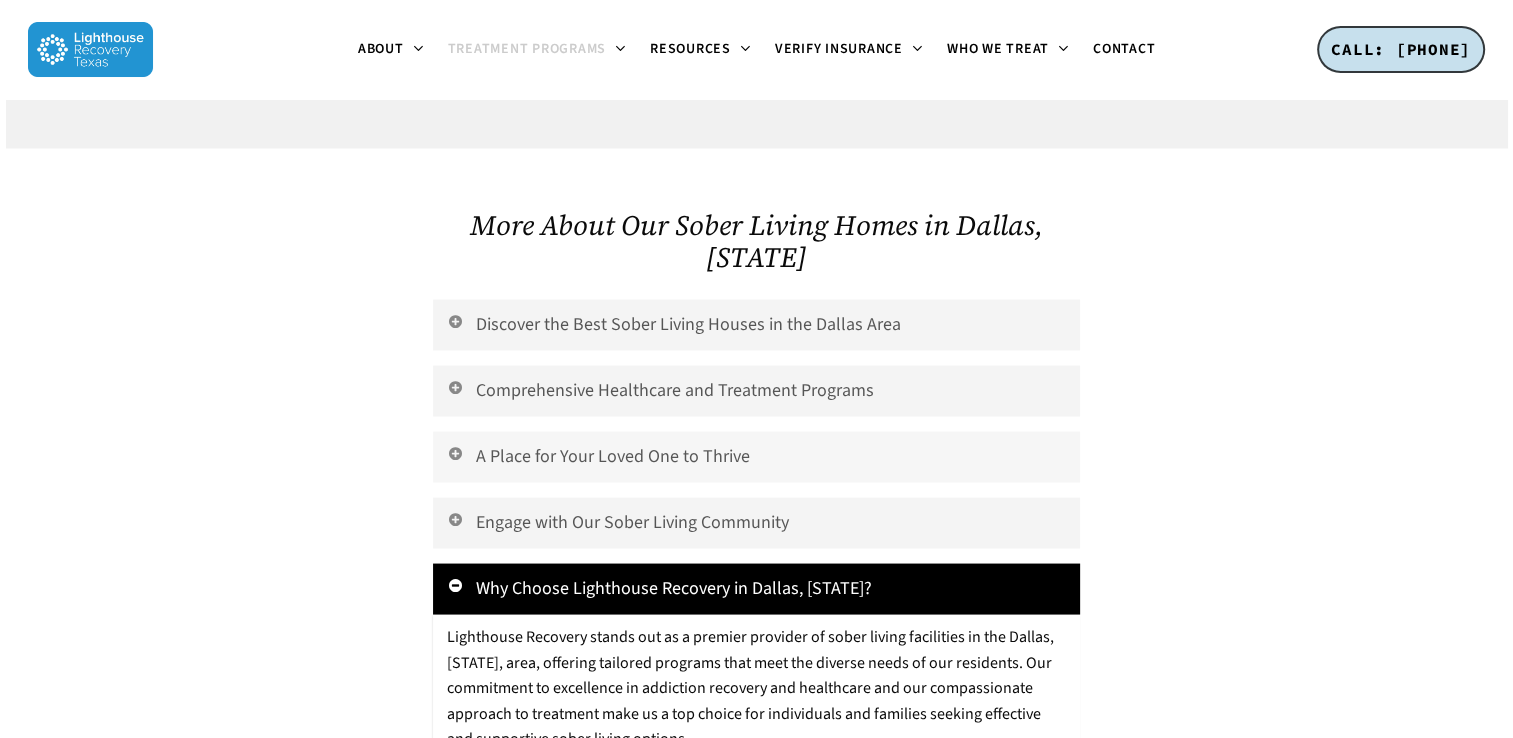 scroll, scrollTop: 3714, scrollLeft: 0, axis: vertical 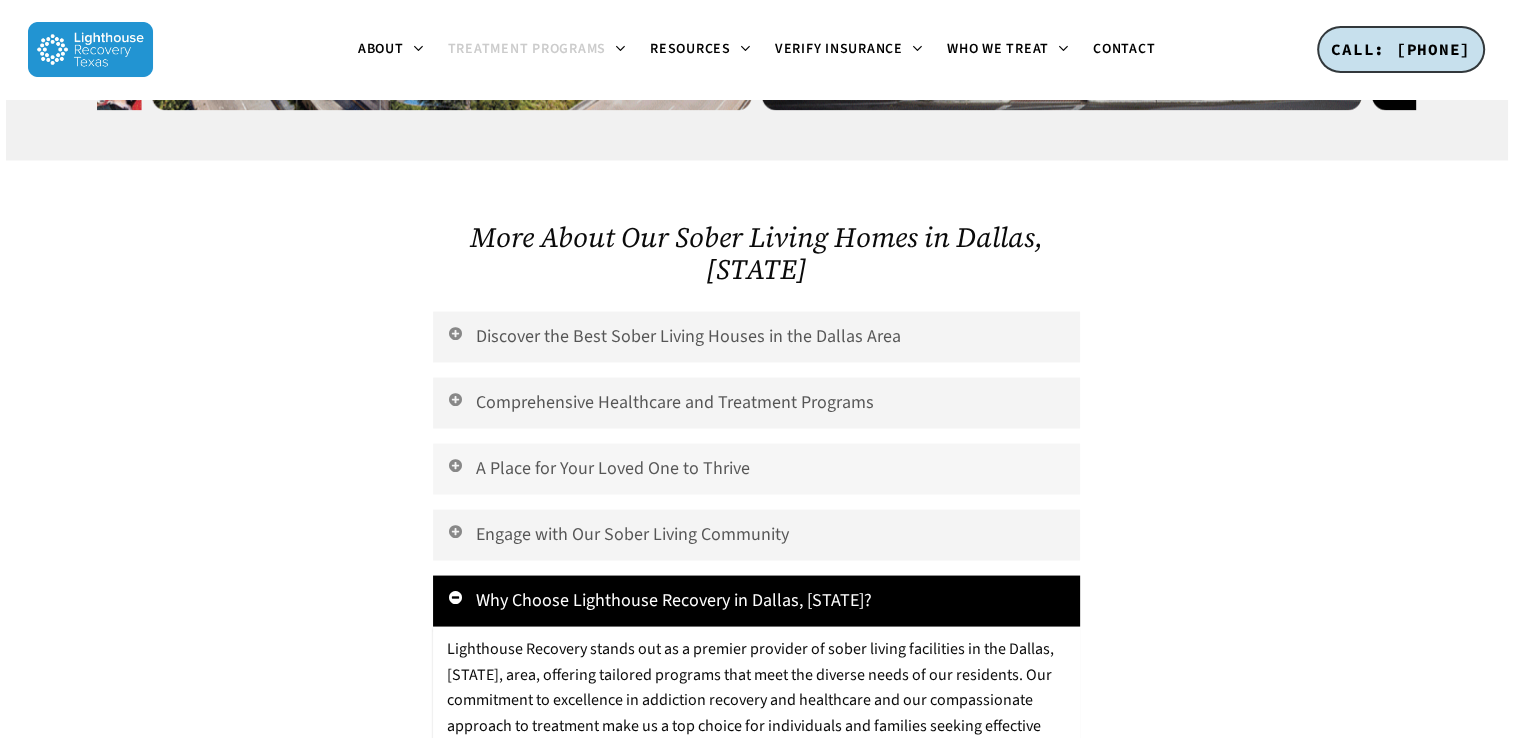 click on "A Place for Your Loved One to Thrive" at bounding box center [756, 468] 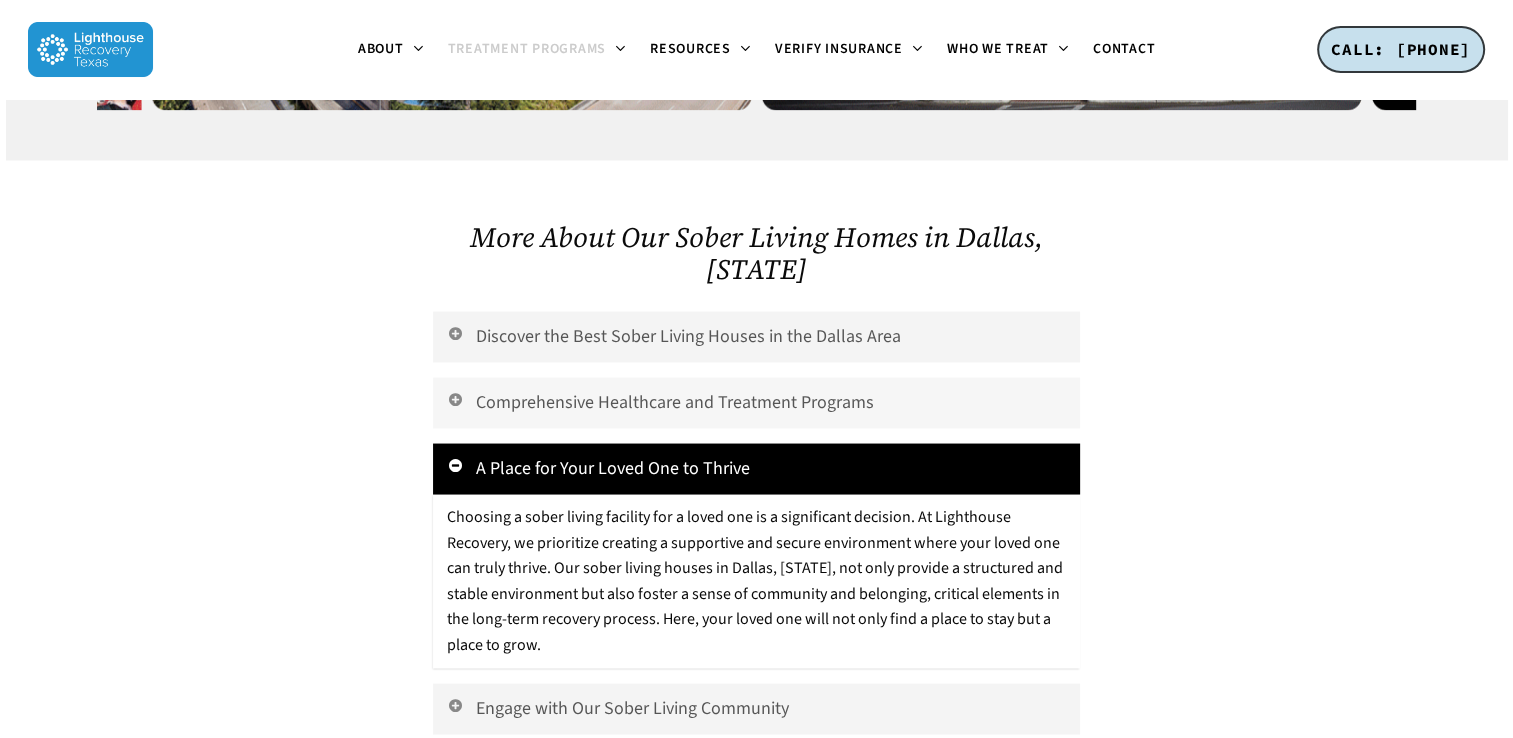 click on "Comprehensive Healthcare and Treatment Programs" at bounding box center (756, 402) 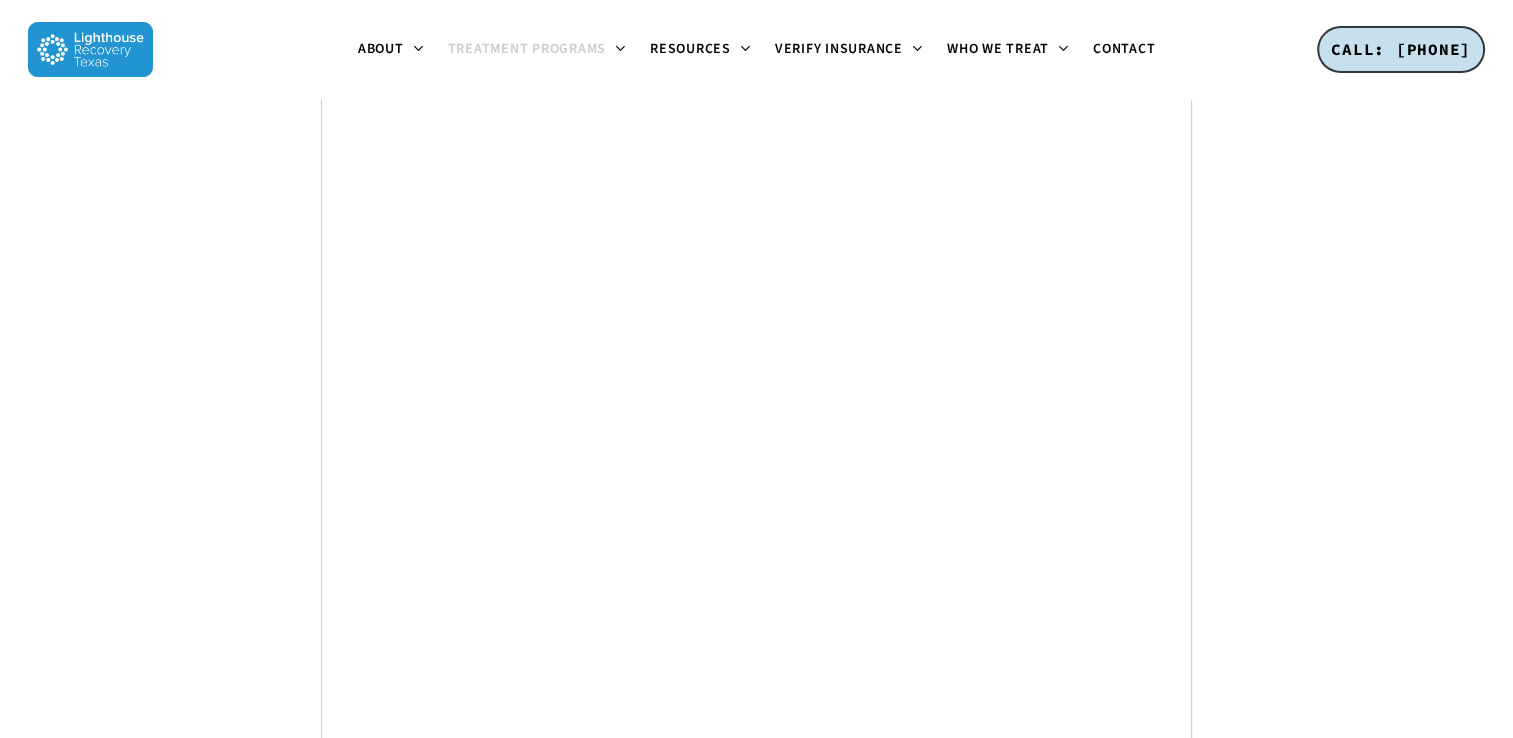 scroll, scrollTop: 10348, scrollLeft: 0, axis: vertical 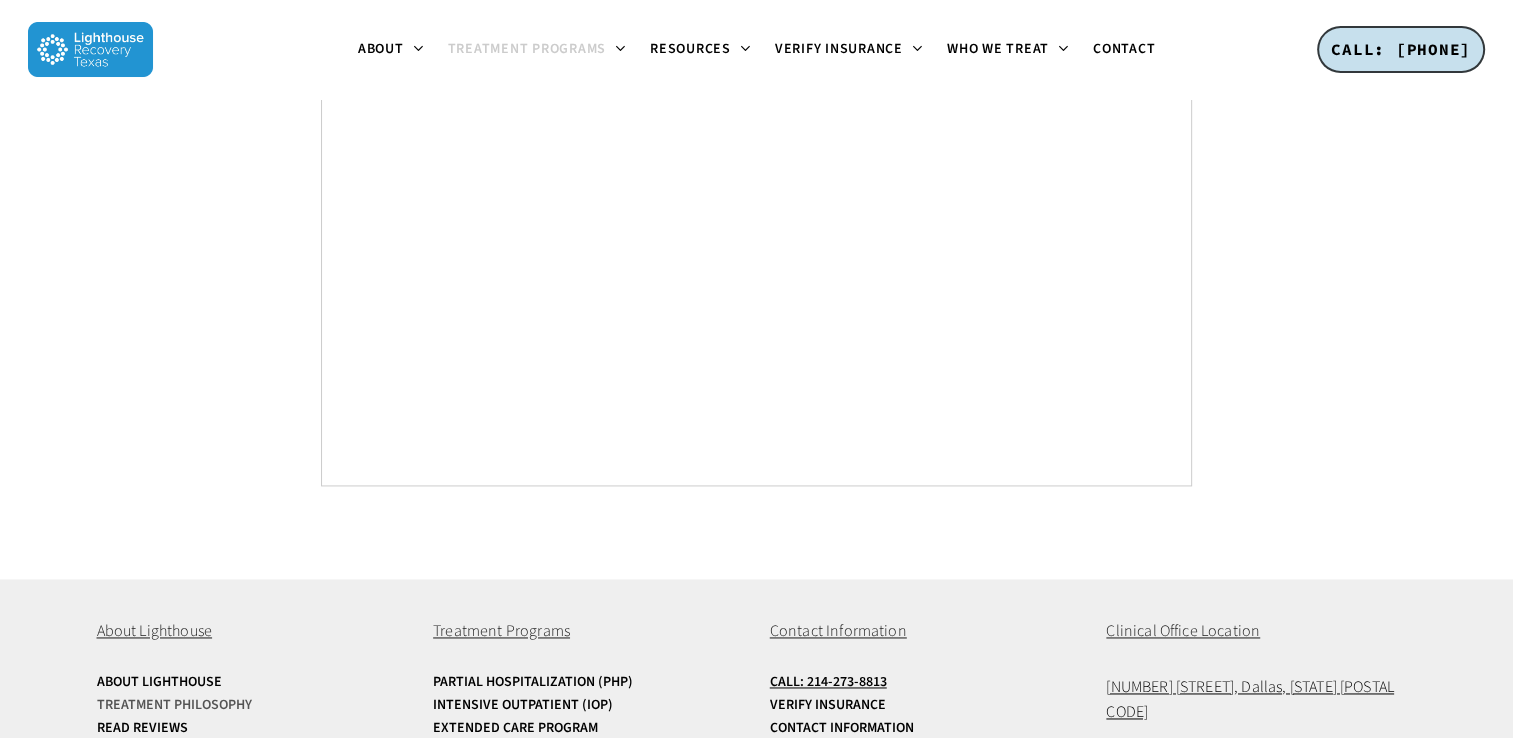 click on "Treatment Philosophy" at bounding box center [252, 705] 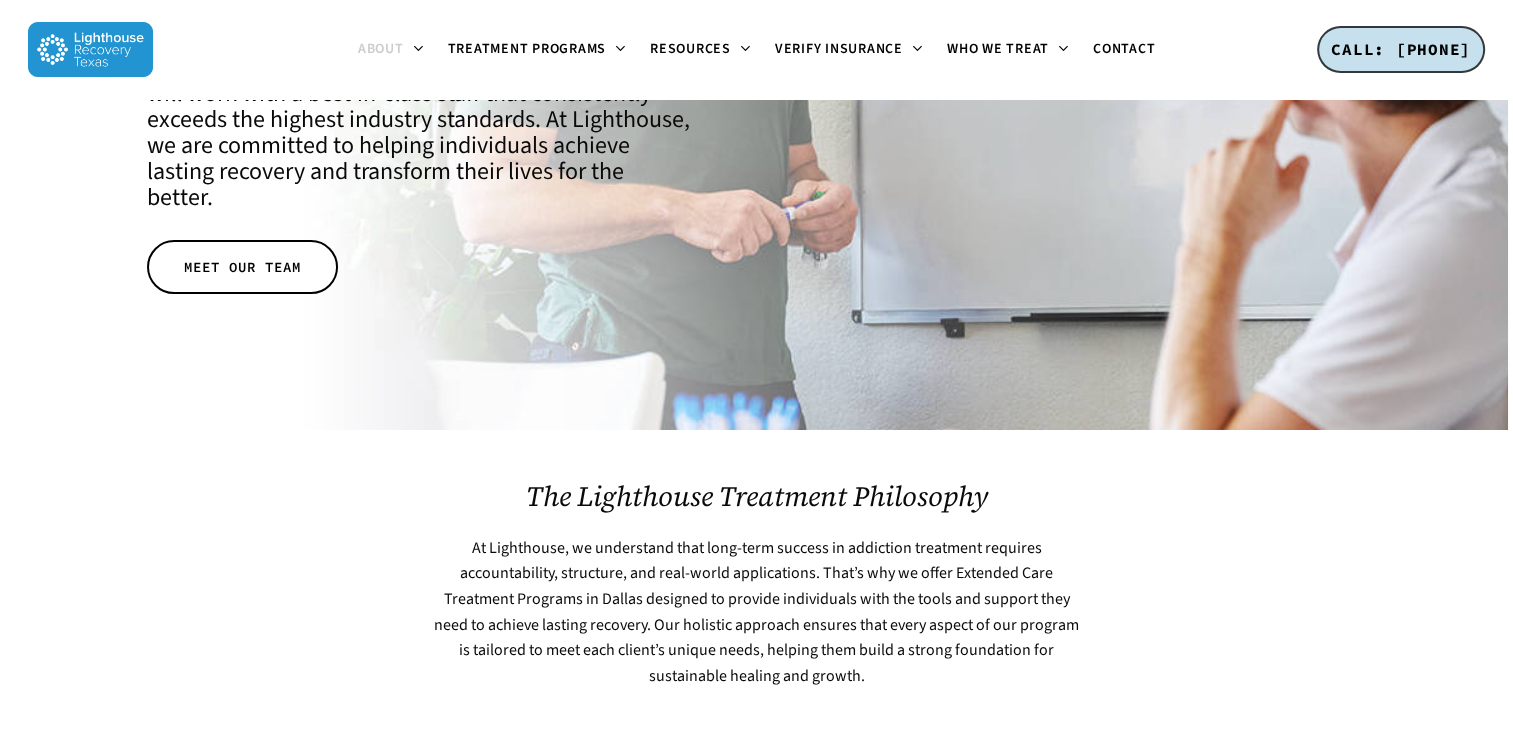 scroll, scrollTop: 424, scrollLeft: 0, axis: vertical 